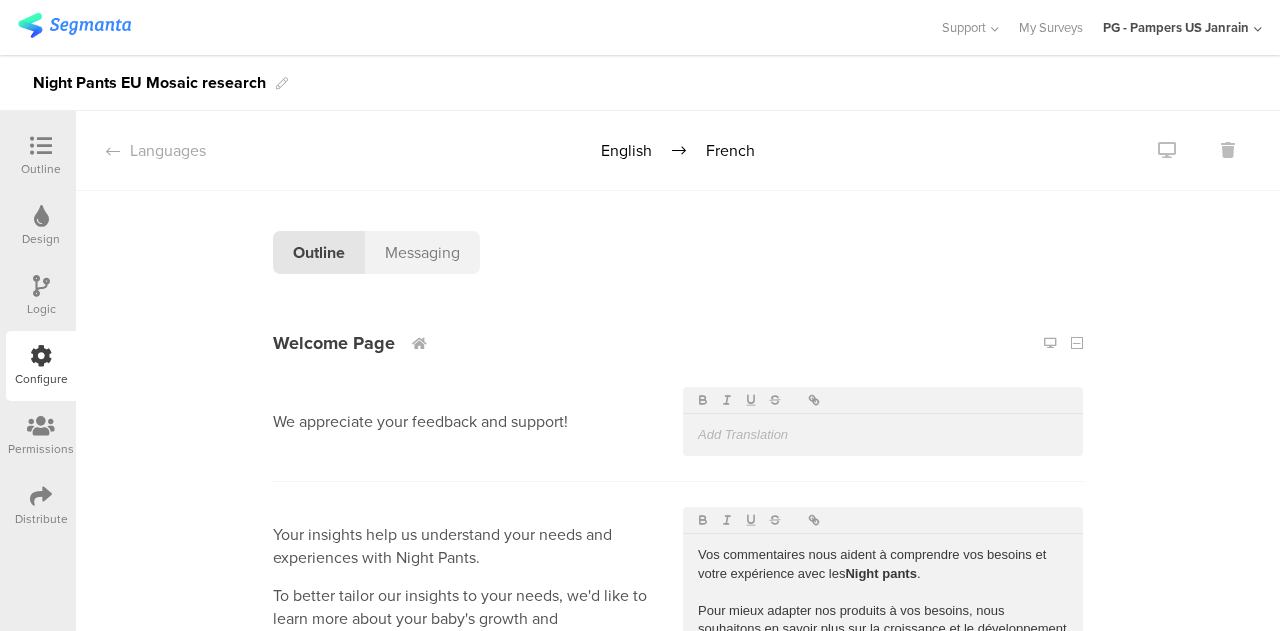 scroll, scrollTop: 0, scrollLeft: 0, axis: both 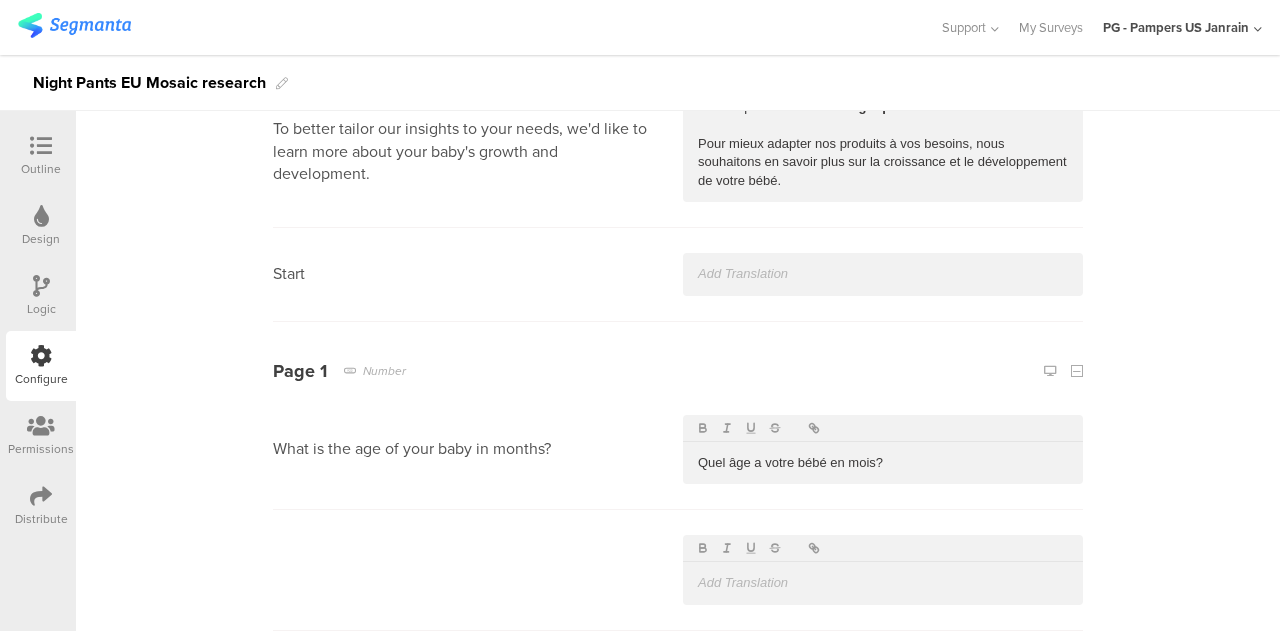 click at bounding box center (883, 274) 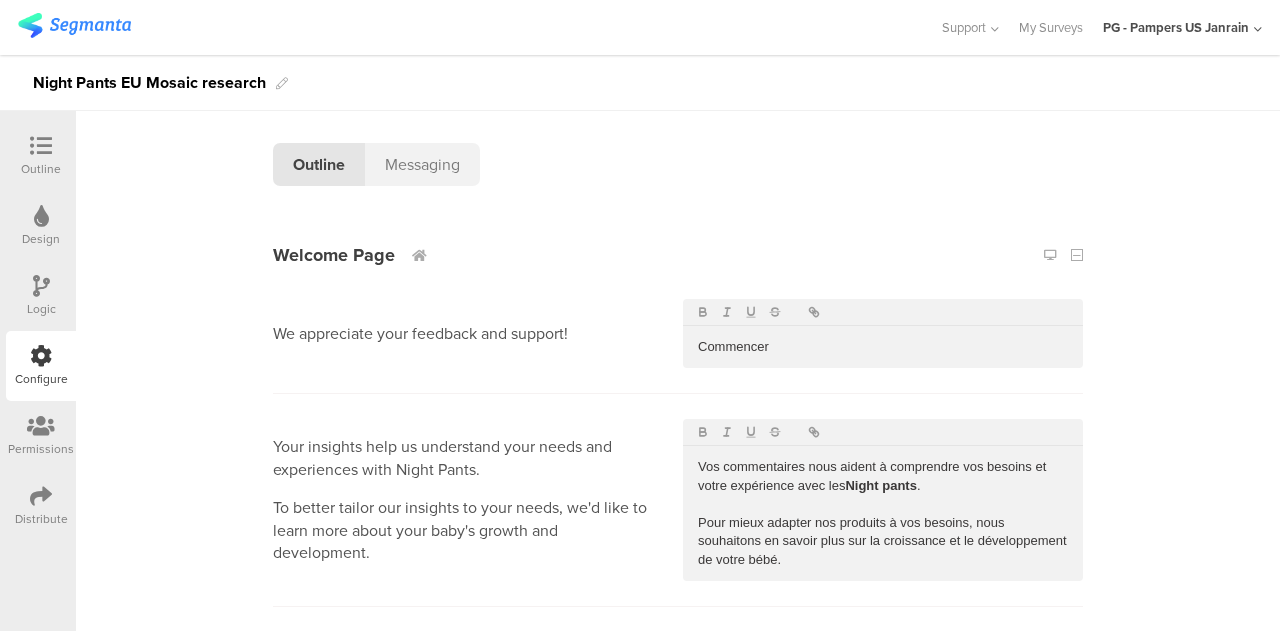 scroll, scrollTop: 87, scrollLeft: 0, axis: vertical 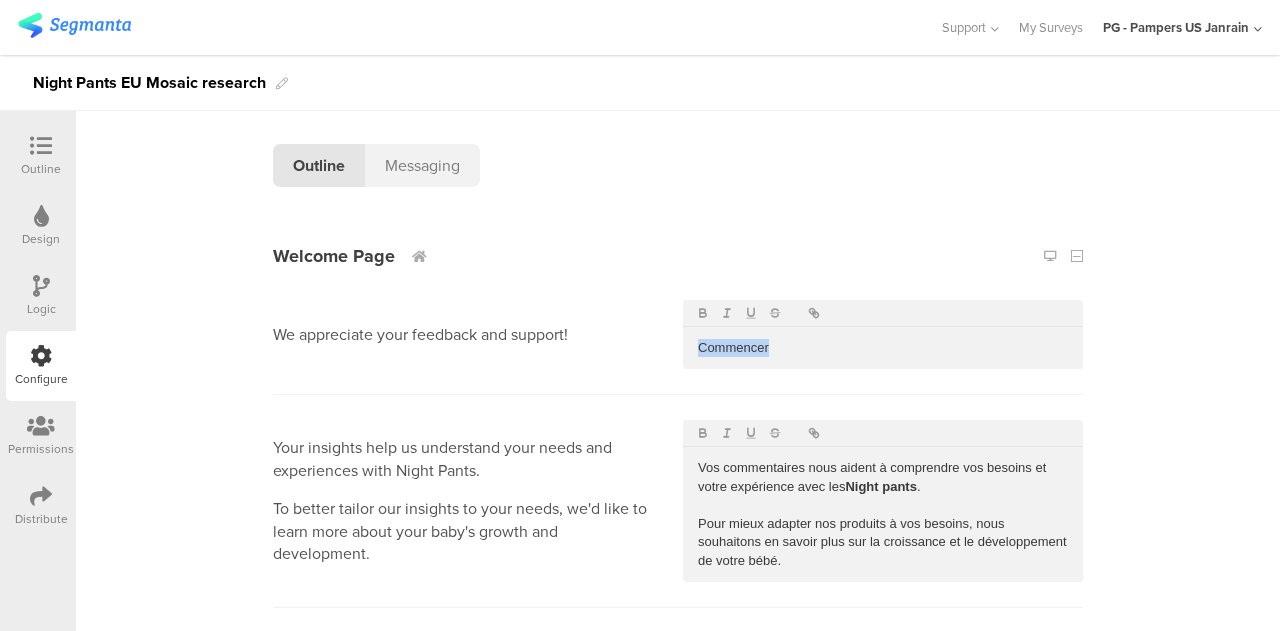 drag, startPoint x: 776, startPoint y: 350, endPoint x: 615, endPoint y: 353, distance: 161.02795 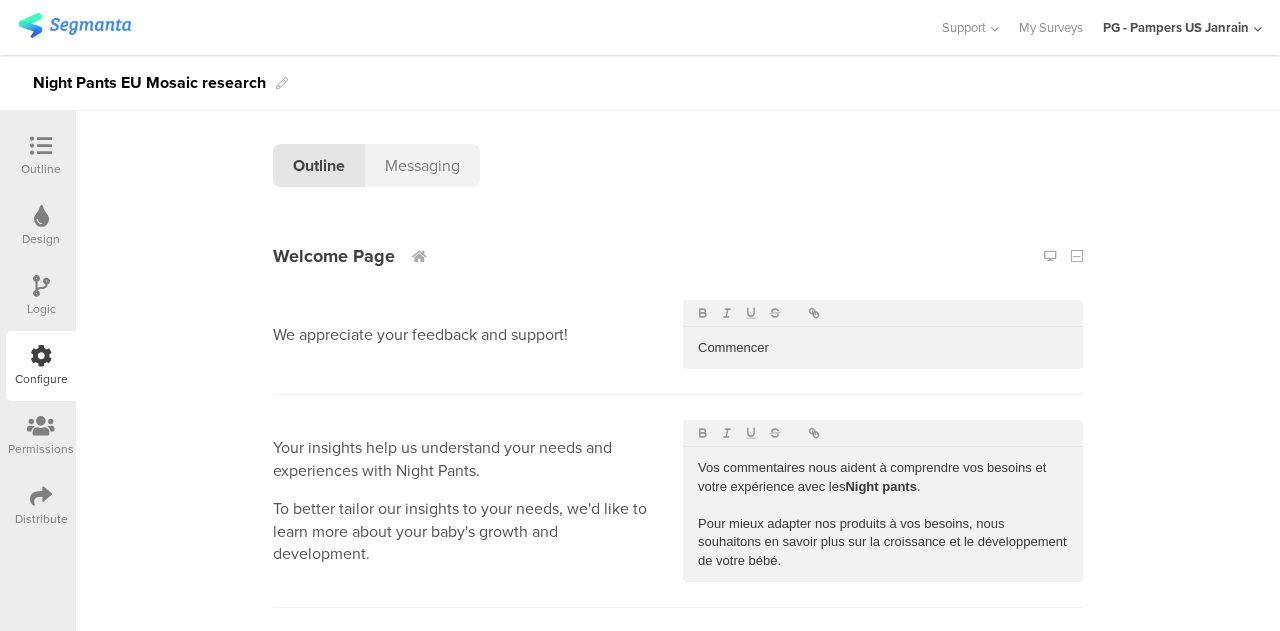 click at bounding box center (584, 334) 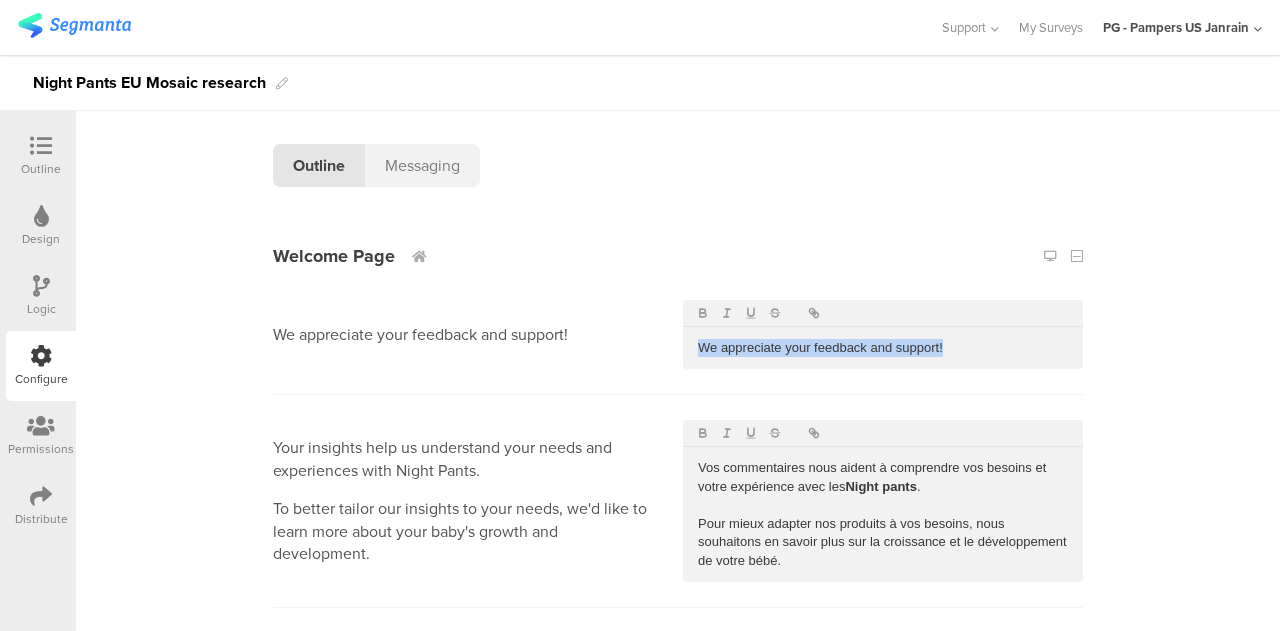 drag, startPoint x: 948, startPoint y: 348, endPoint x: 606, endPoint y: 355, distance: 342.07162 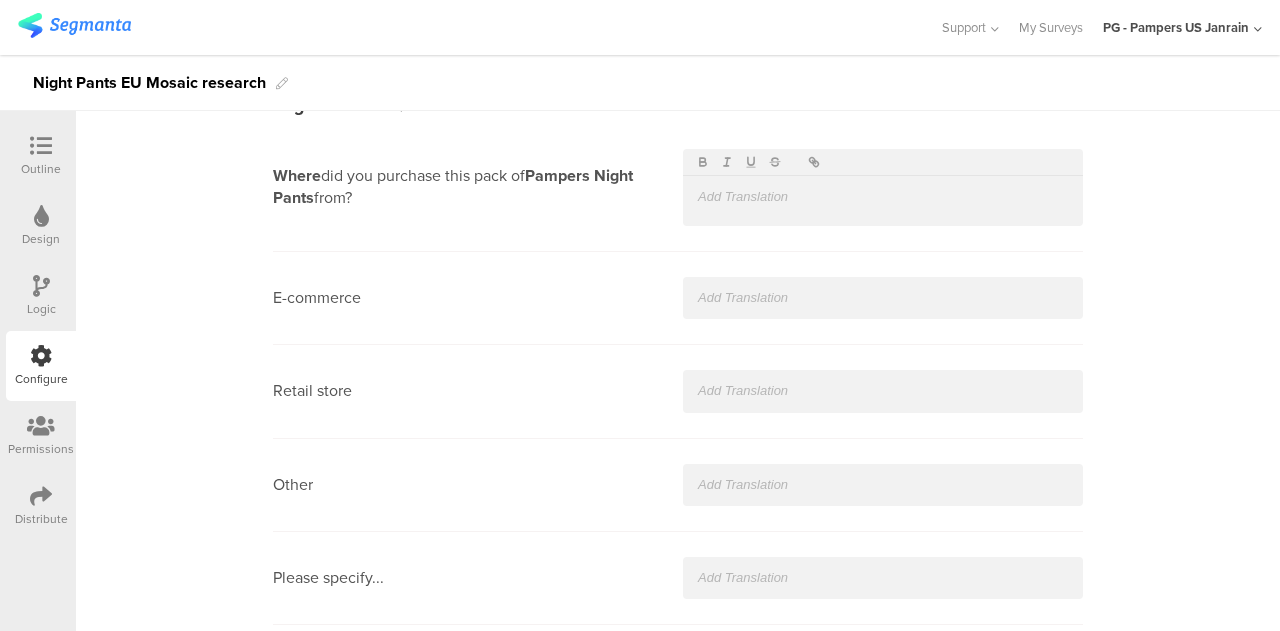 scroll, scrollTop: 7041, scrollLeft: 0, axis: vertical 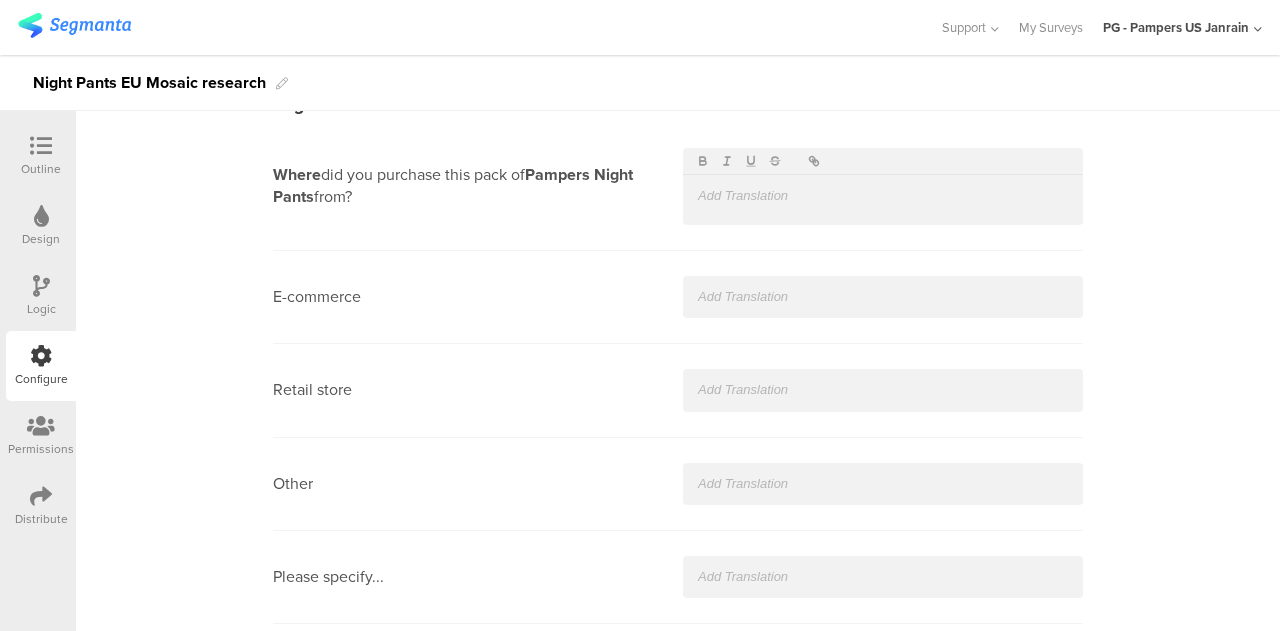 click on "Night Pants EU Mosaic research" at bounding box center (640, 83) 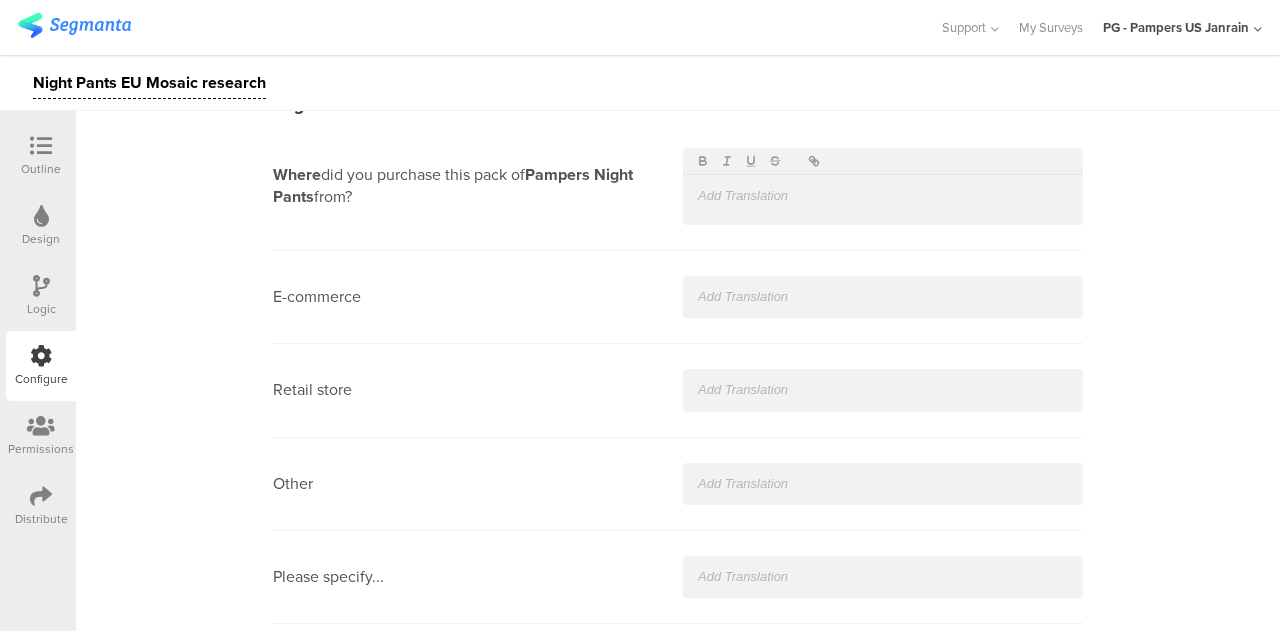 click at bounding box center (41, 356) 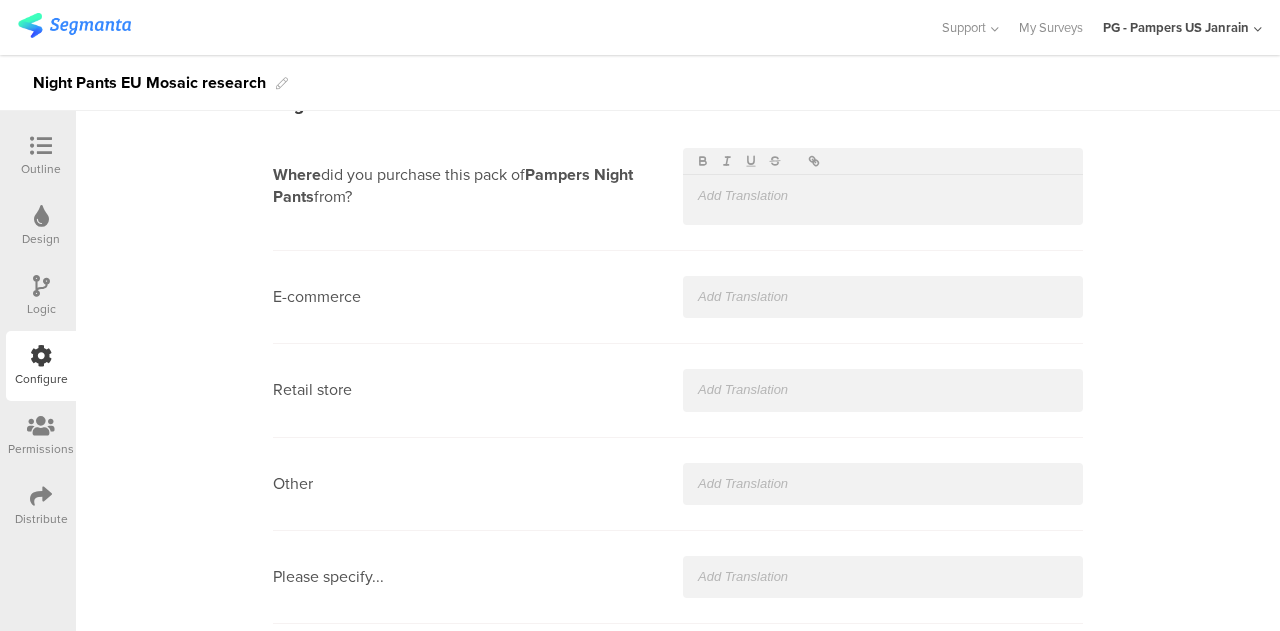 click on "Configure" at bounding box center [41, 366] 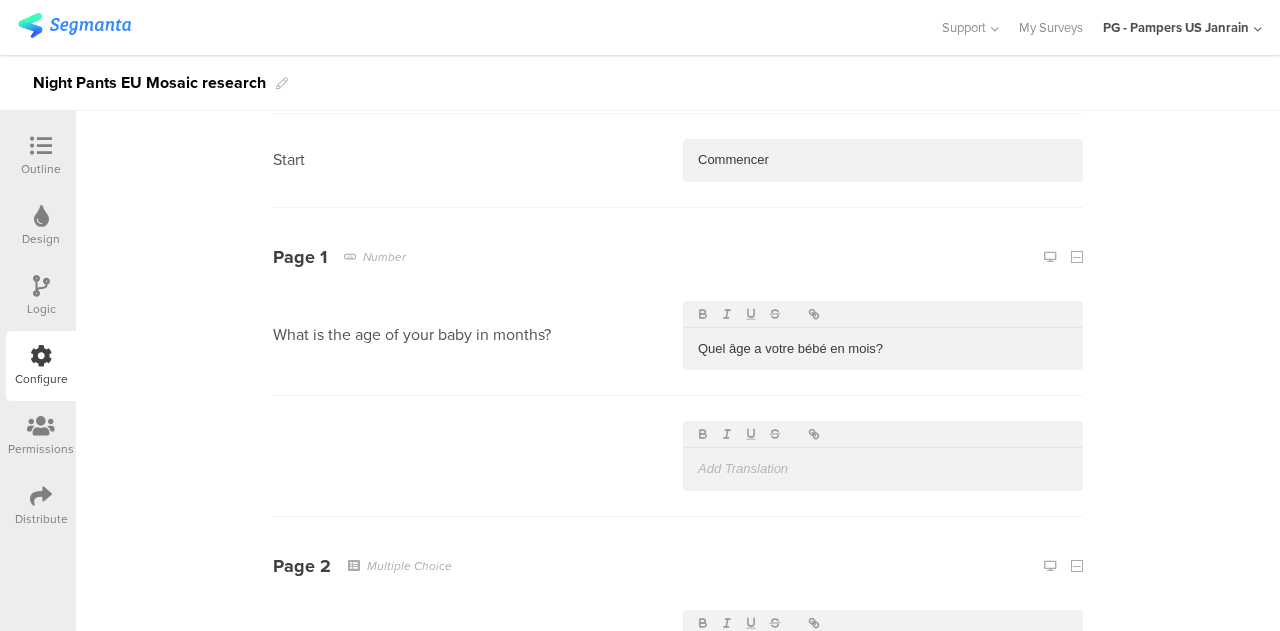 scroll, scrollTop: 0, scrollLeft: 0, axis: both 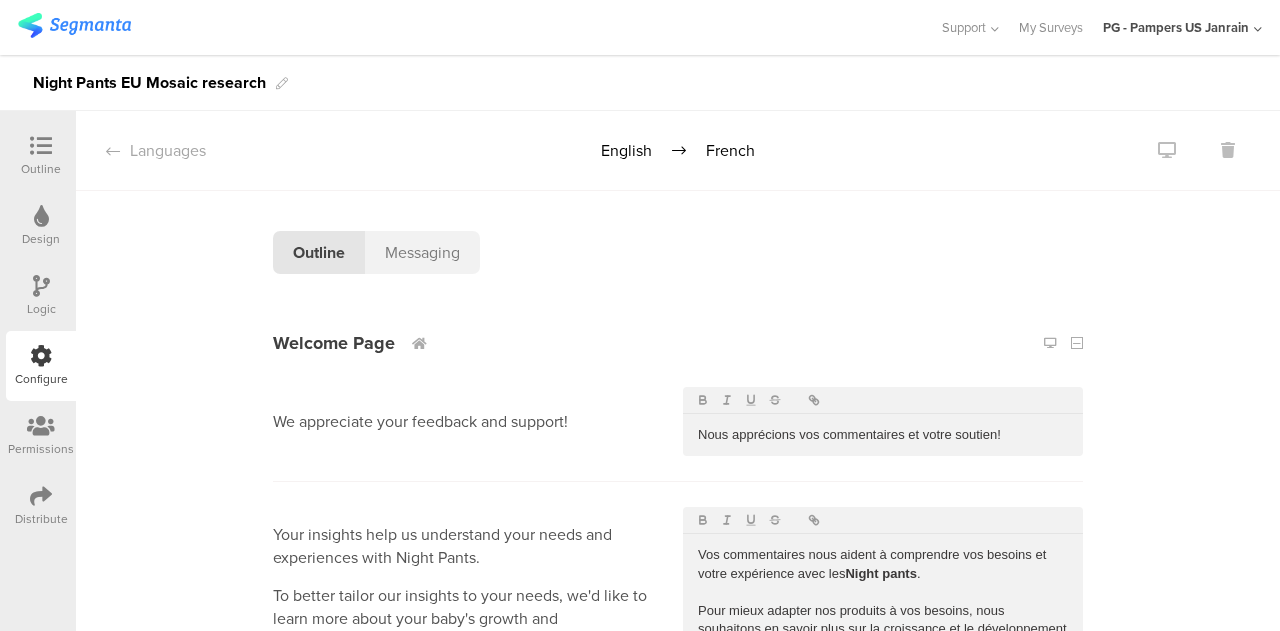 click on "Messaging" at bounding box center [422, 252] 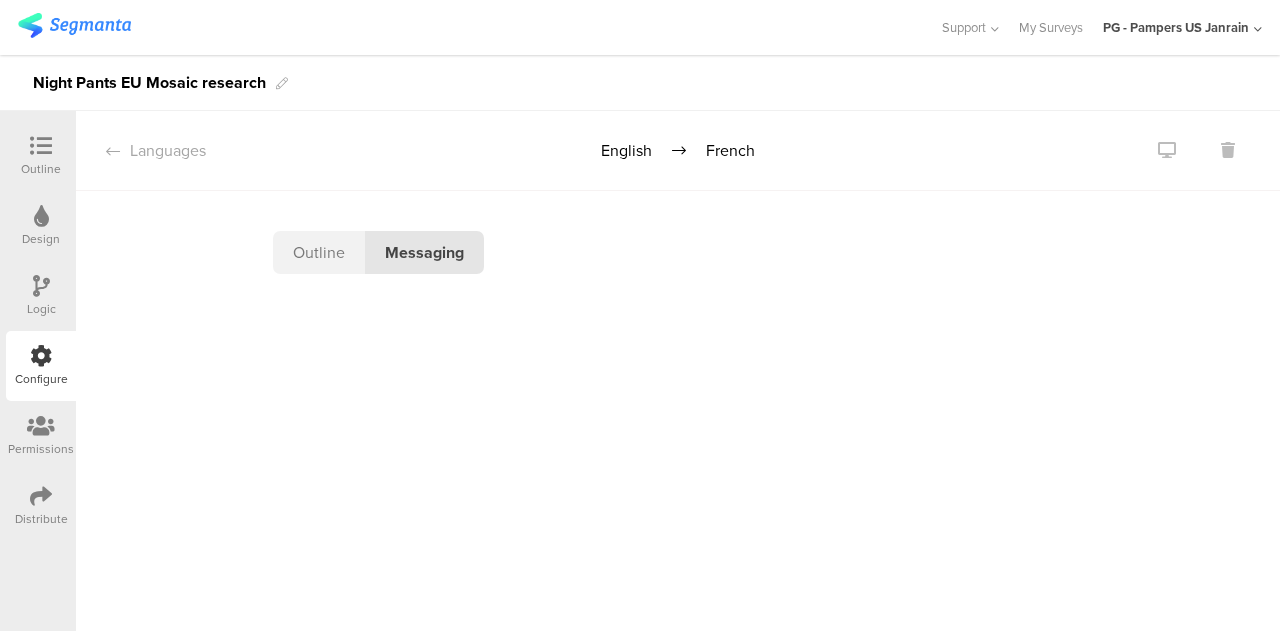 click on "Outline" at bounding box center (319, 252) 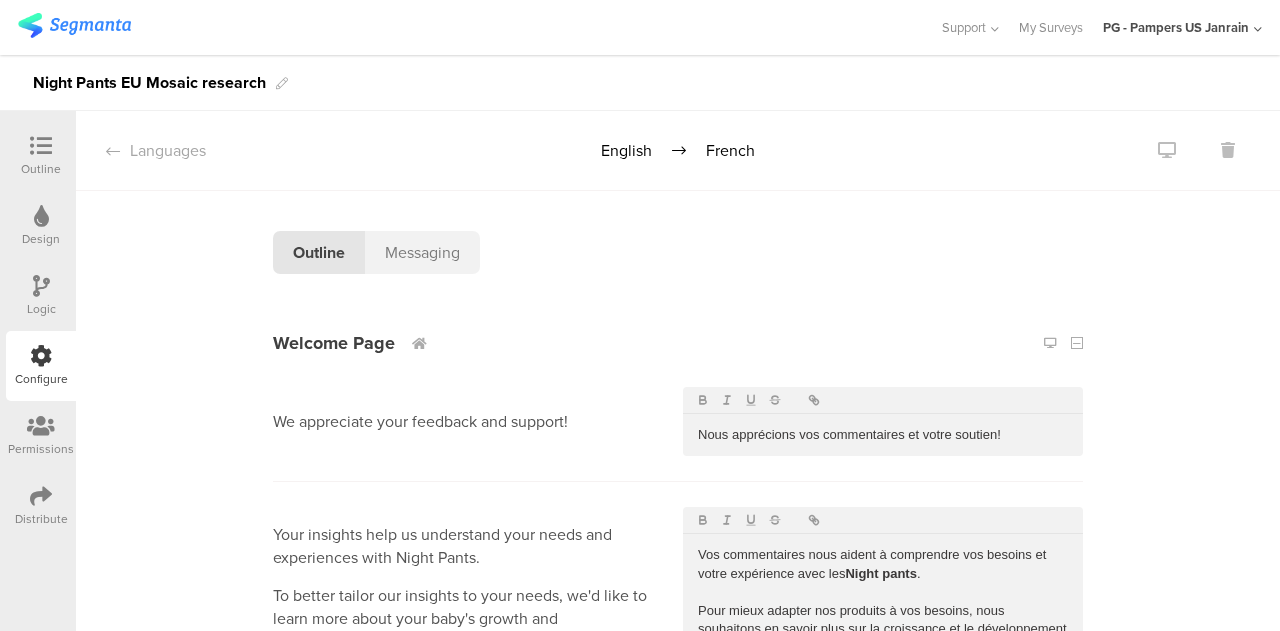 click at bounding box center [113, 151] 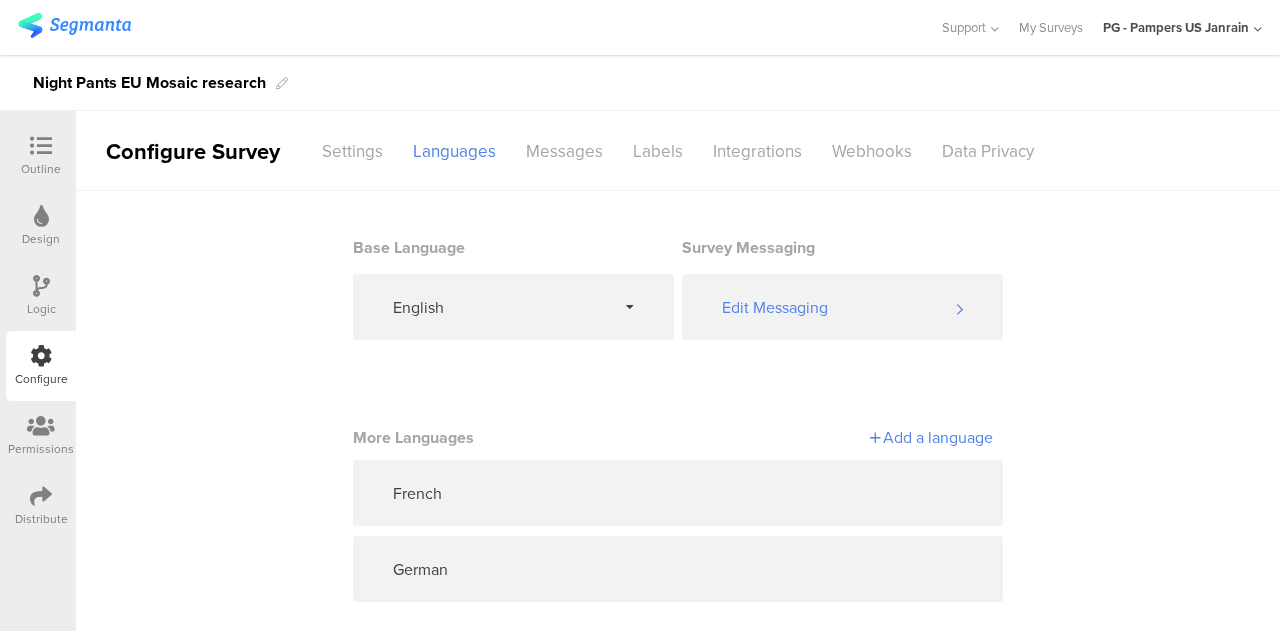 scroll, scrollTop: 21, scrollLeft: 0, axis: vertical 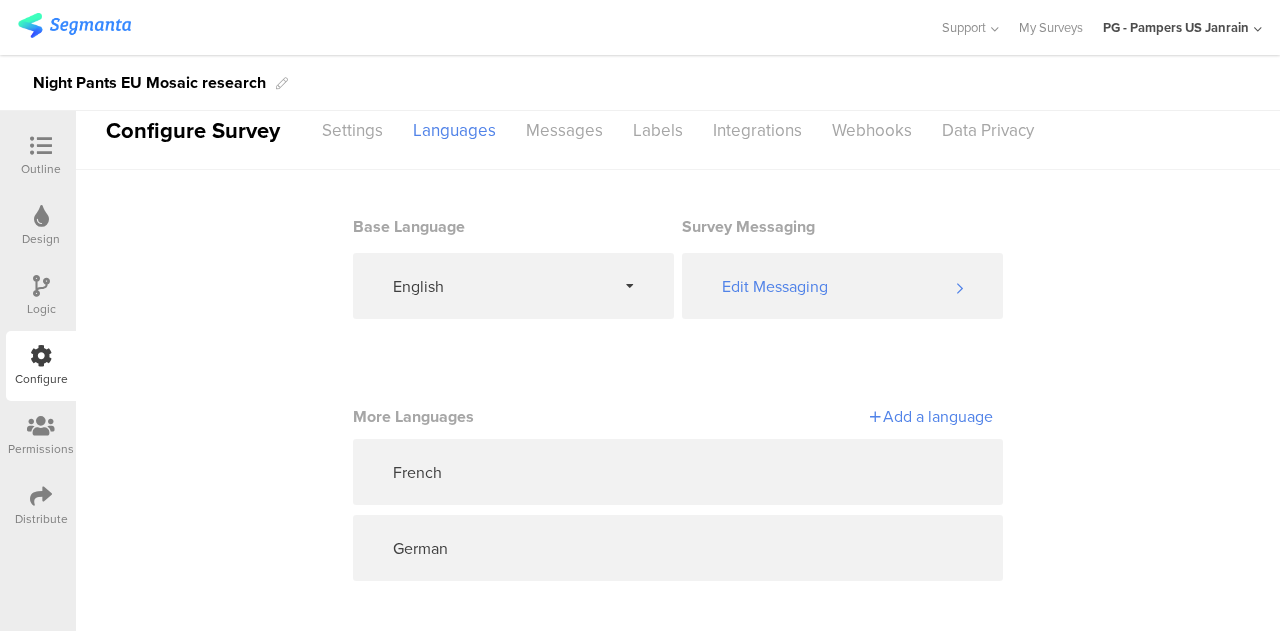 click on "French" at bounding box center (678, 472) 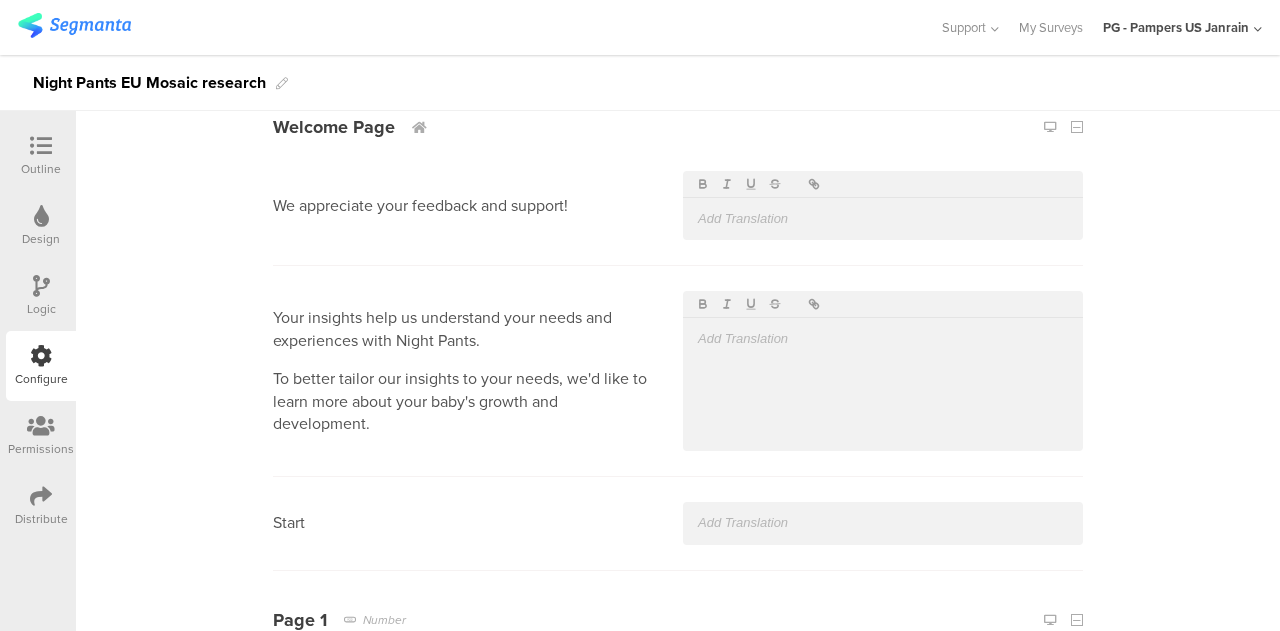 scroll, scrollTop: 0, scrollLeft: 0, axis: both 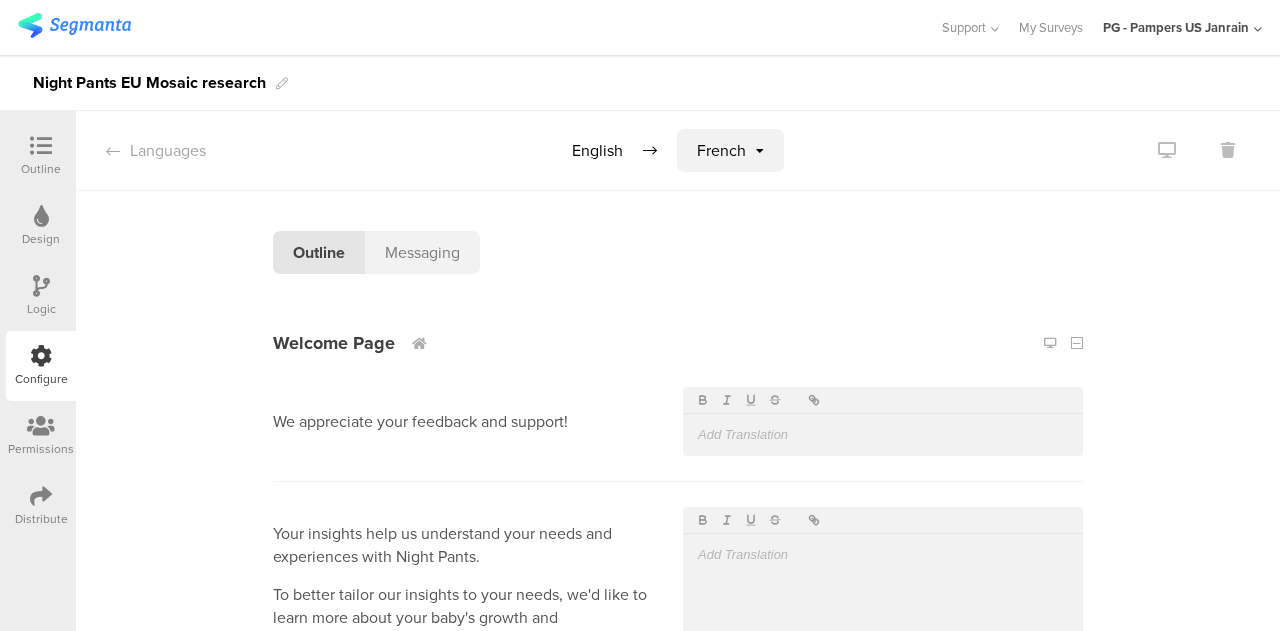 click at bounding box center (113, 151) 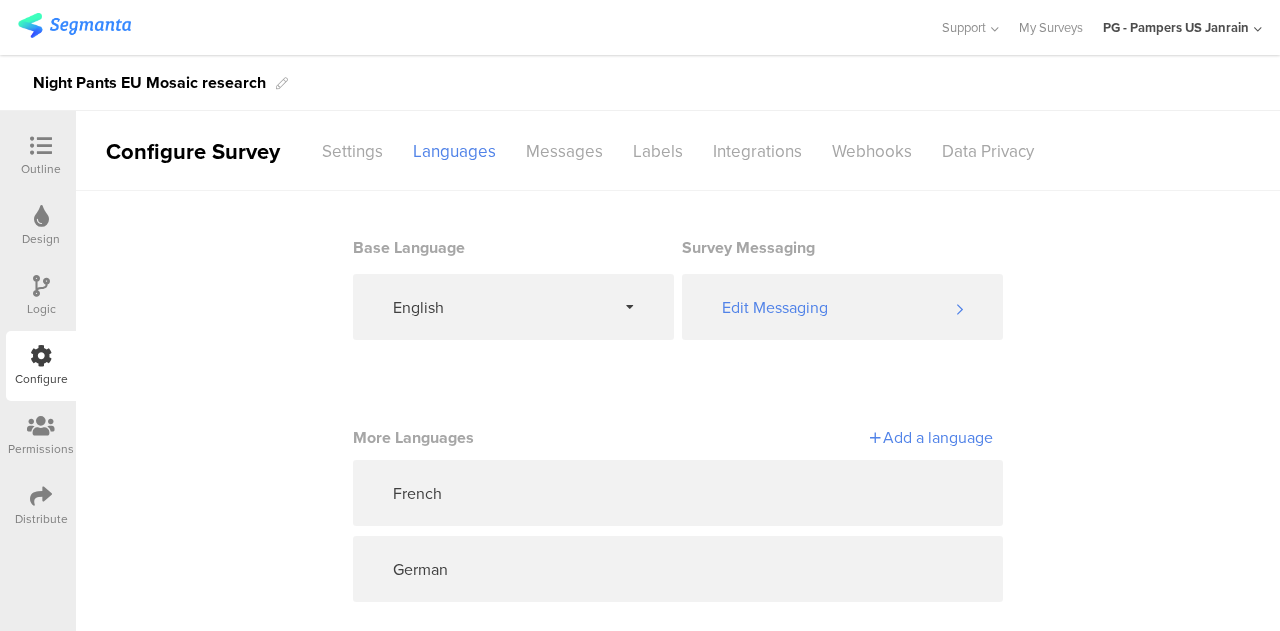 scroll, scrollTop: 21, scrollLeft: 0, axis: vertical 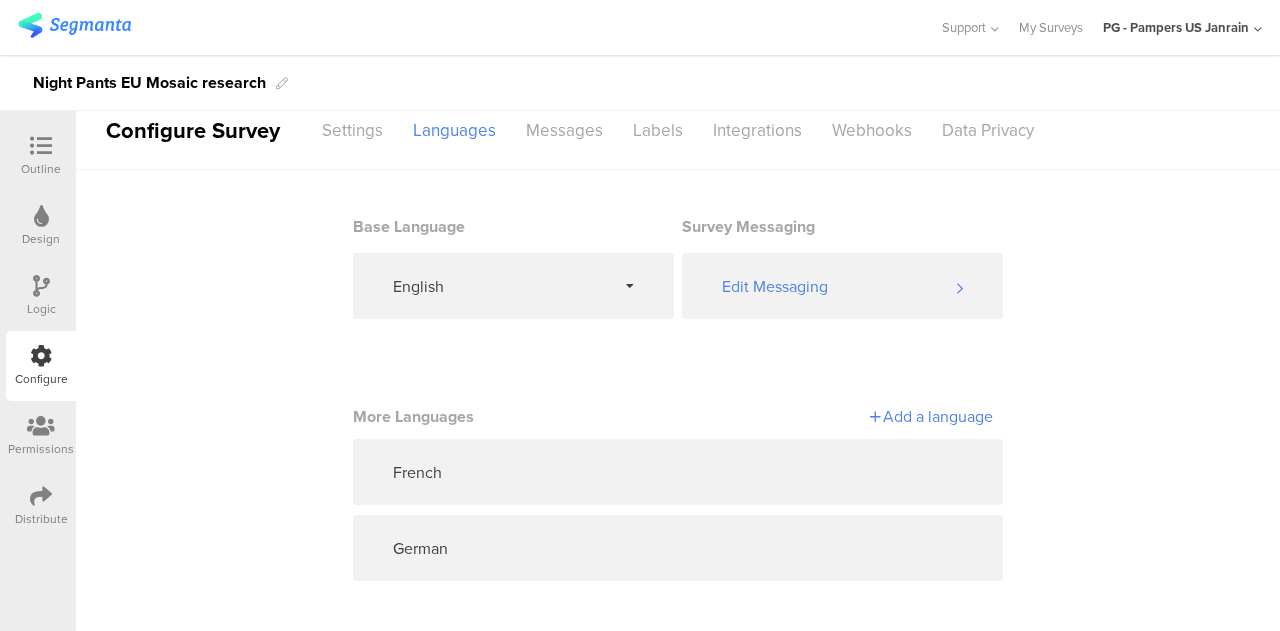 click on "German" at bounding box center (678, 548) 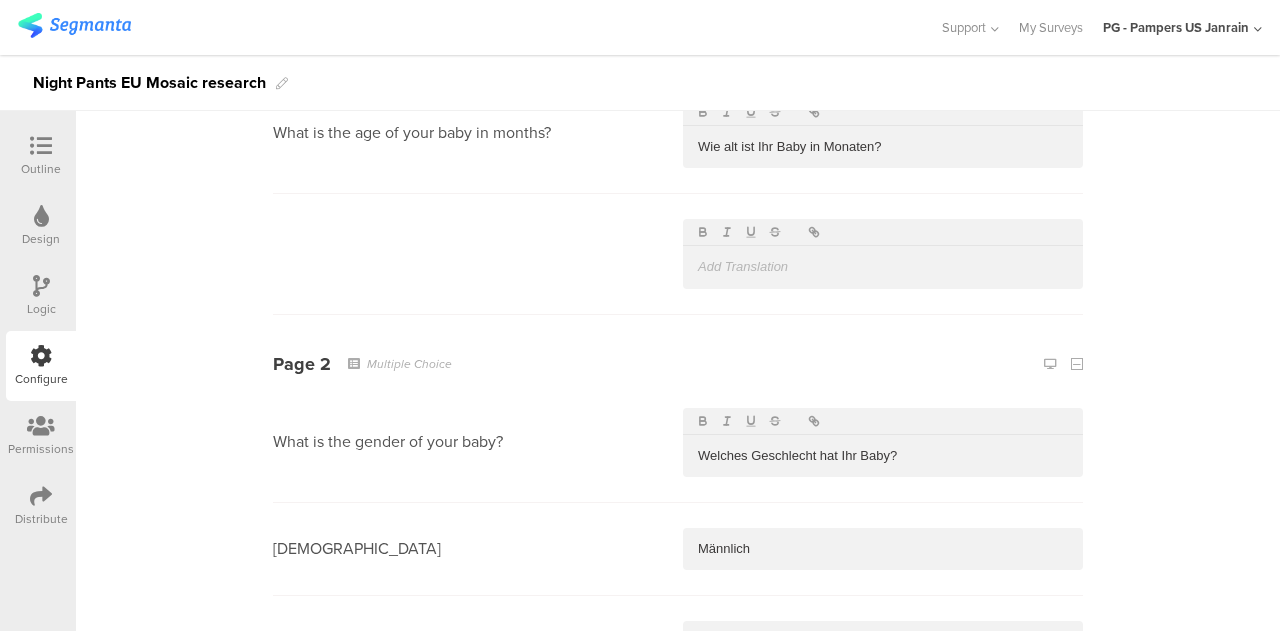 scroll, scrollTop: 0, scrollLeft: 0, axis: both 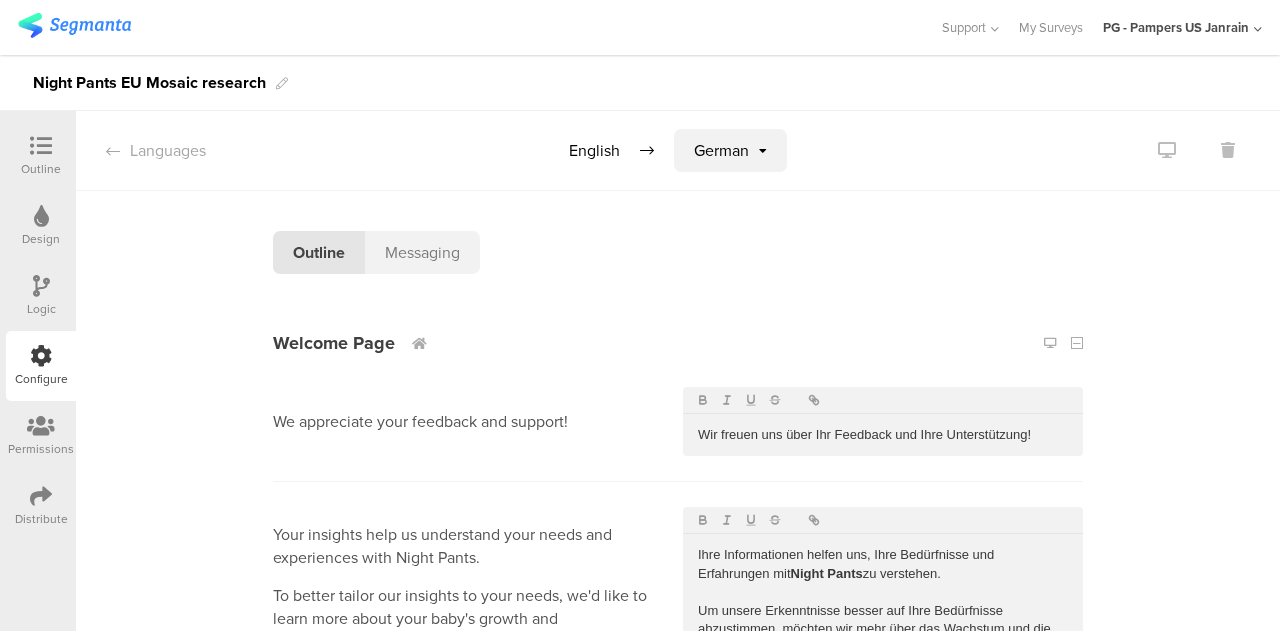 click on "Languages
English
German" at bounding box center [678, 151] 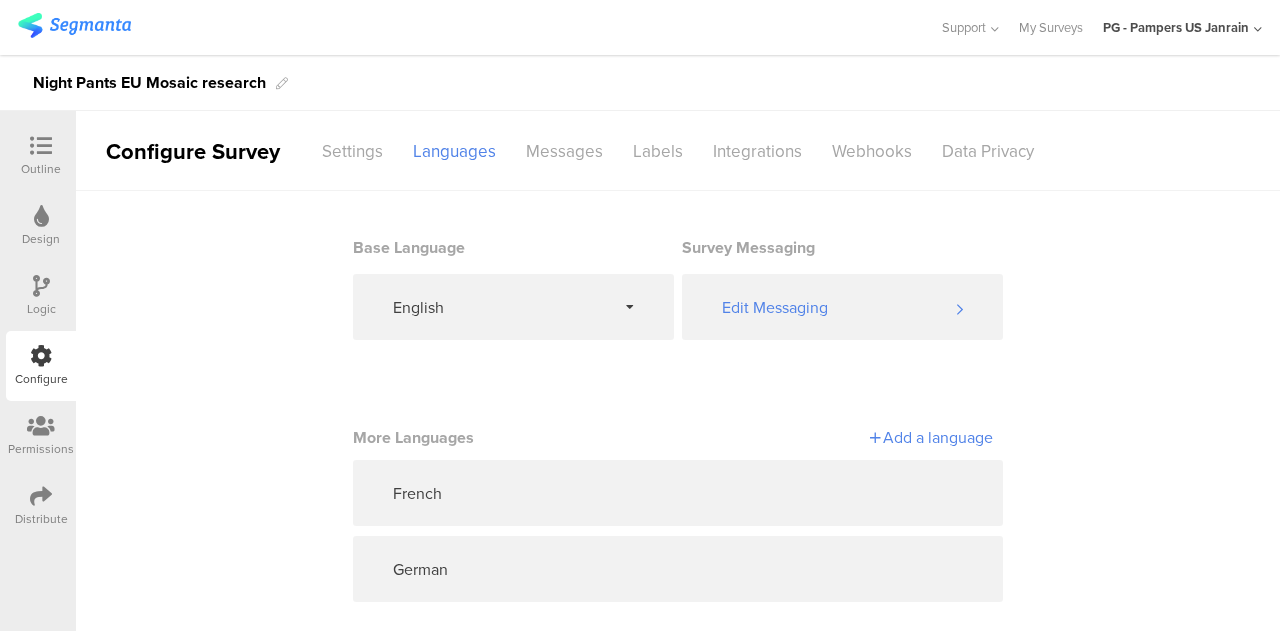 scroll, scrollTop: 21, scrollLeft: 0, axis: vertical 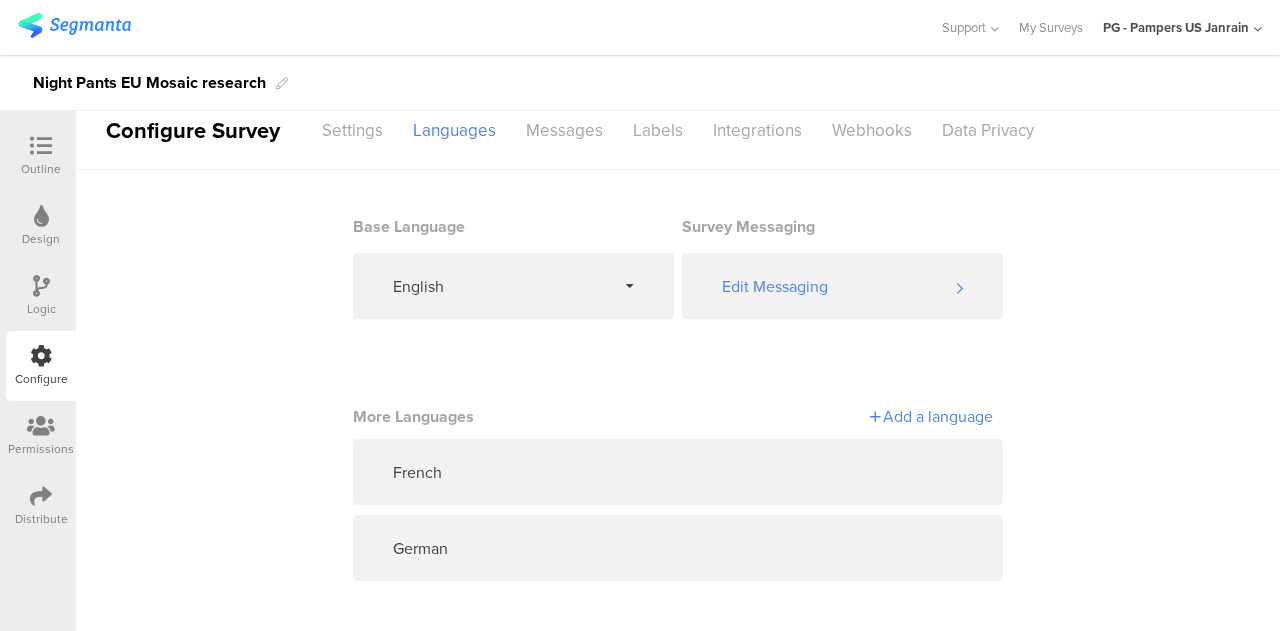 click on "French" at bounding box center [678, 472] 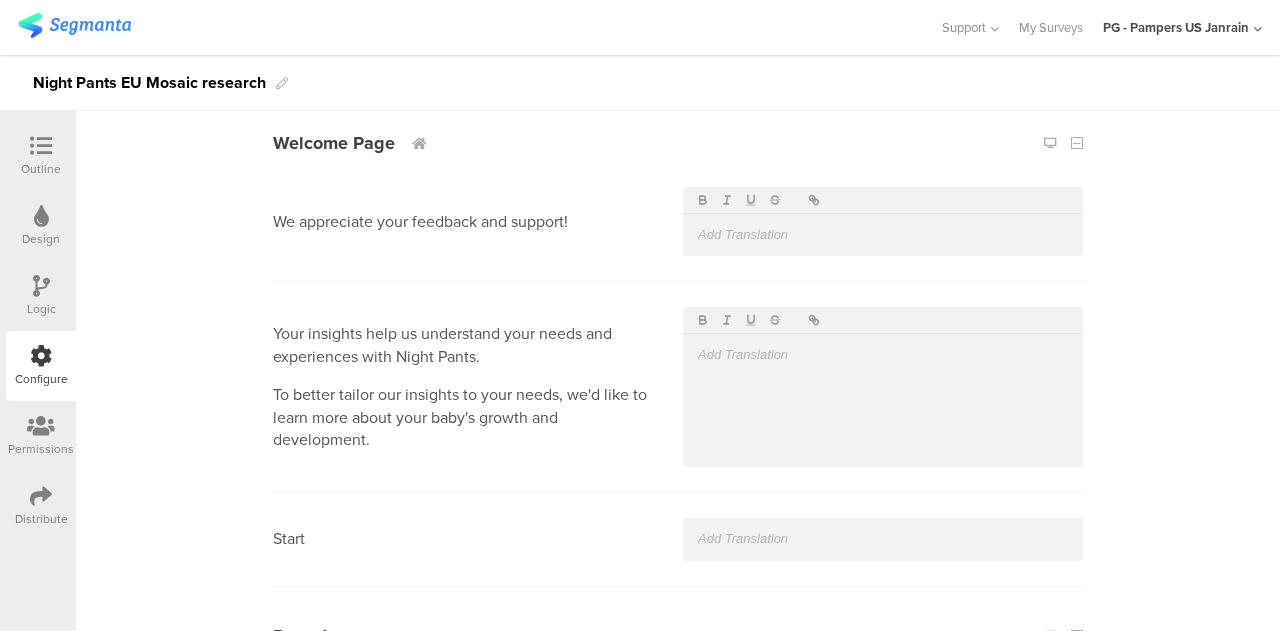 scroll, scrollTop: 202, scrollLeft: 0, axis: vertical 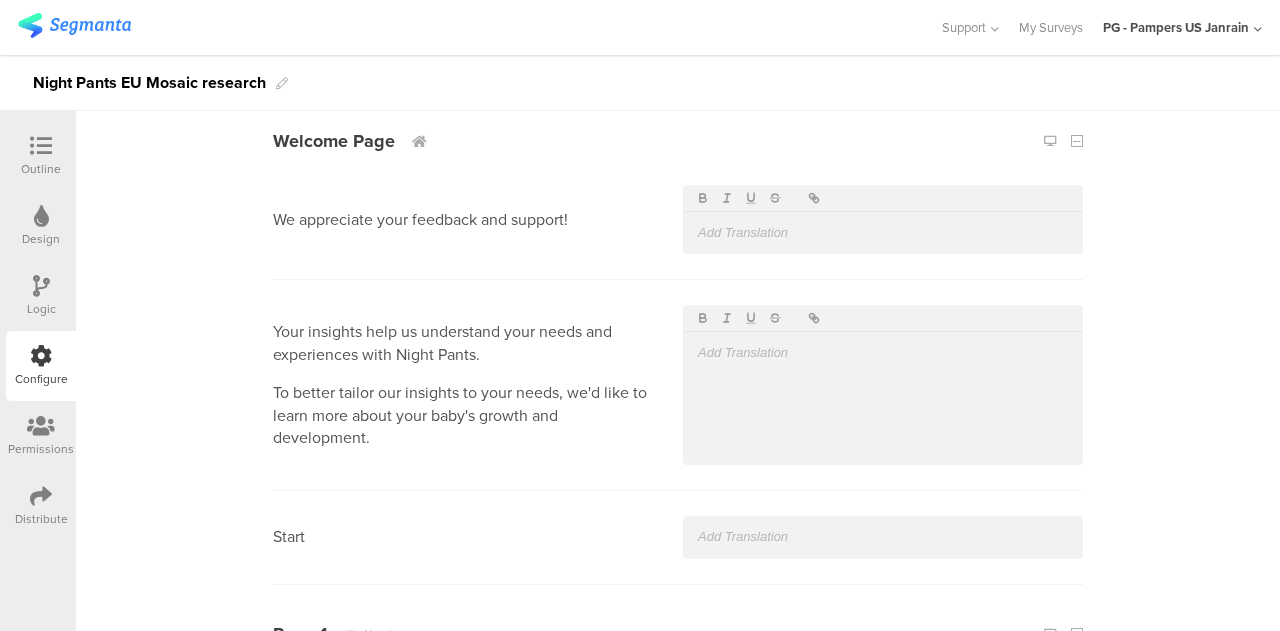 click at bounding box center (883, 233) 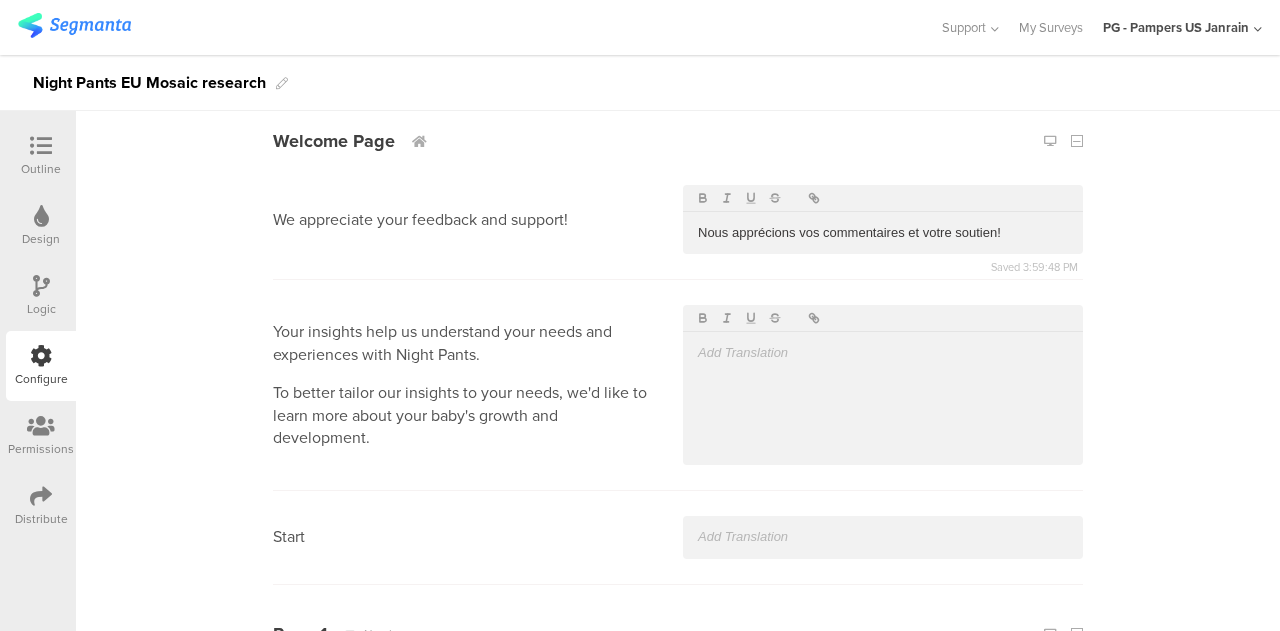 click on "Languages
English
French
Outline
Messaging
Messaging
Submit
Soumettre
Continue
Continuer
Type your answer here
Écrivez votre réponse ici
This field is required
Ce champ est obligatoire
Invalid email address
Adresse e-mail invalide
Please enter a number
Veuillez entrer un chiffre
Please enter a valid URL
Veuillez saisir une URL valide
You have already started this survey. Would you like to continue where you left off?
Vos avez déjà commencé ce quiz. Souhaitez-vous continuer où vous vous êtes arrêté?
Yes
Oui
Cancel
Annuler" at bounding box center [678, 8488] 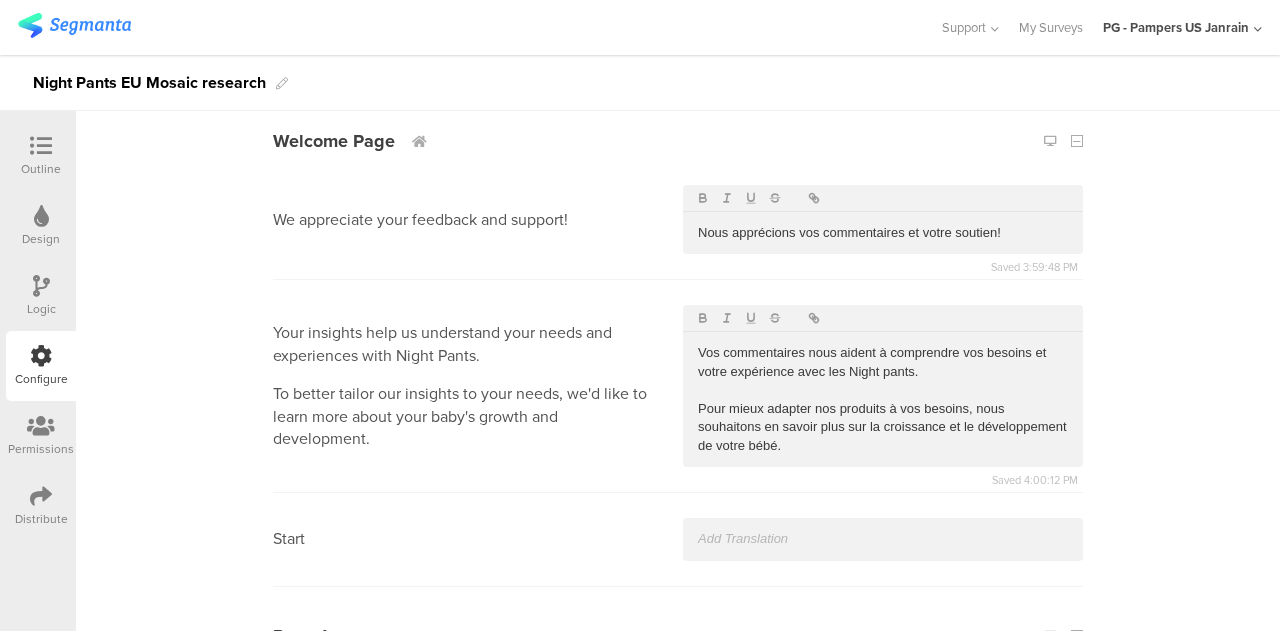 click on "Start" at bounding box center [678, 539] 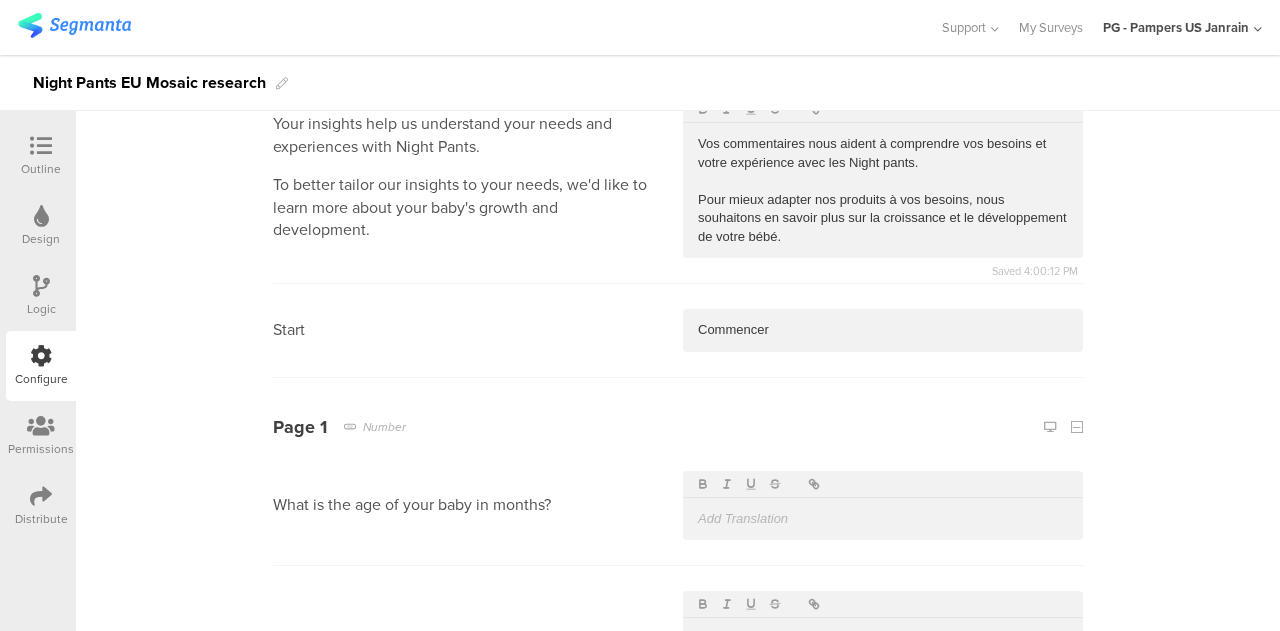 scroll, scrollTop: 414, scrollLeft: 0, axis: vertical 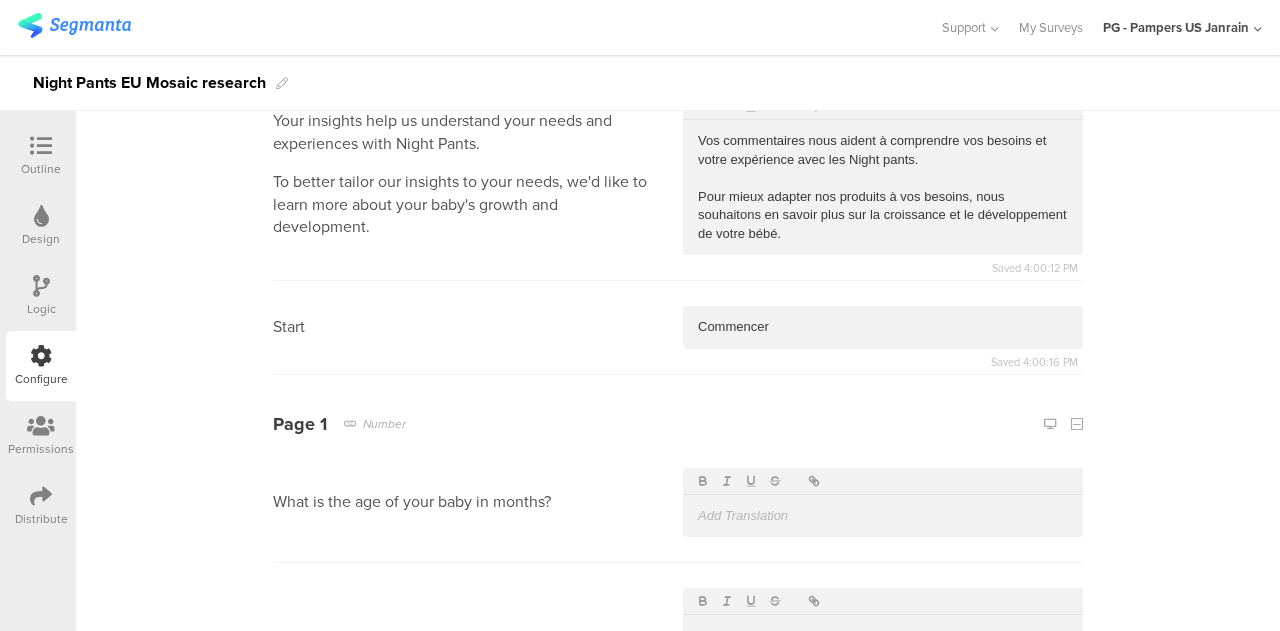 click at bounding box center [883, 516] 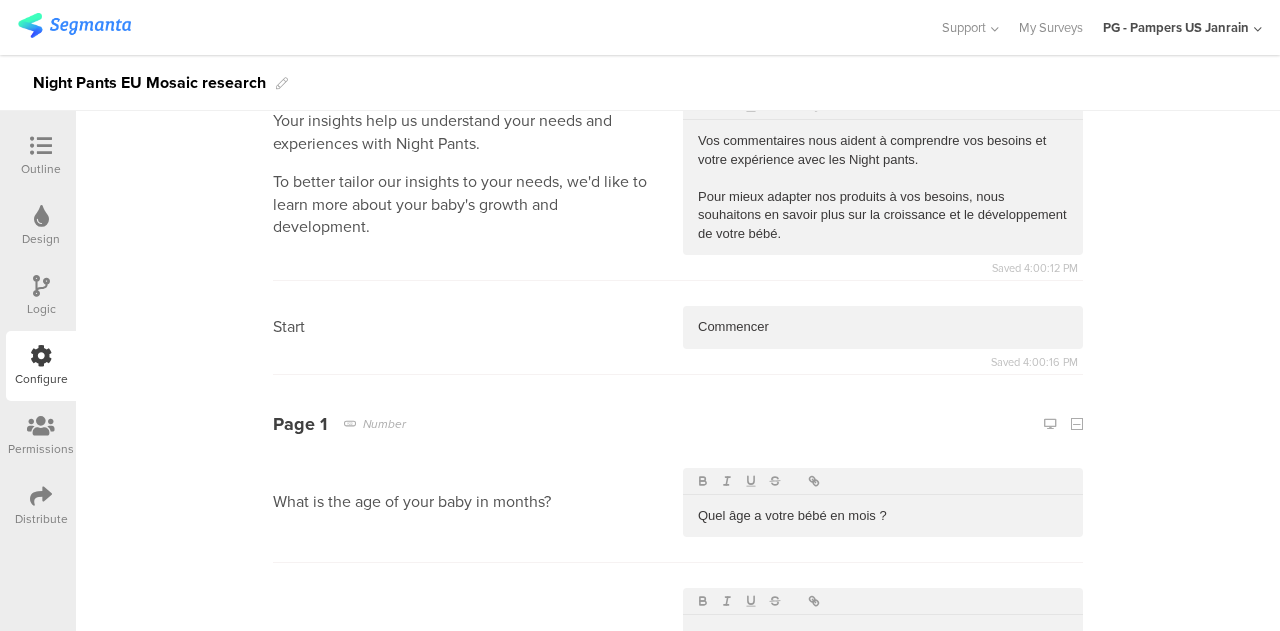 click on "Quel âge a votre bébé en mois ?" at bounding box center (883, 516) 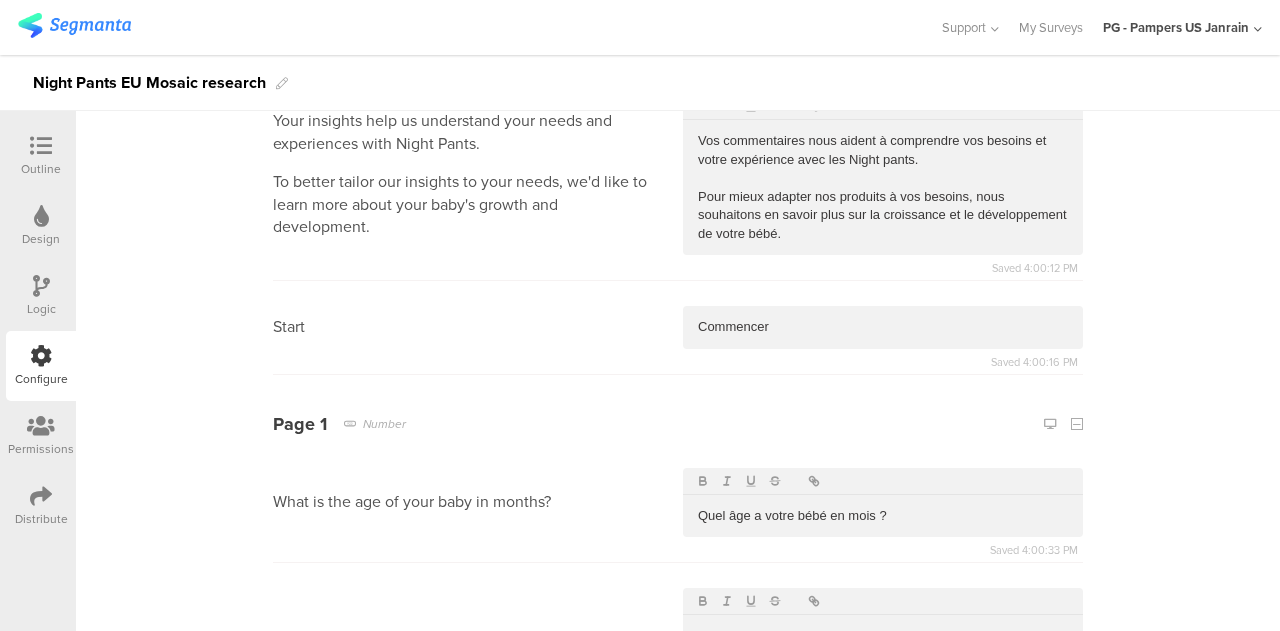 type 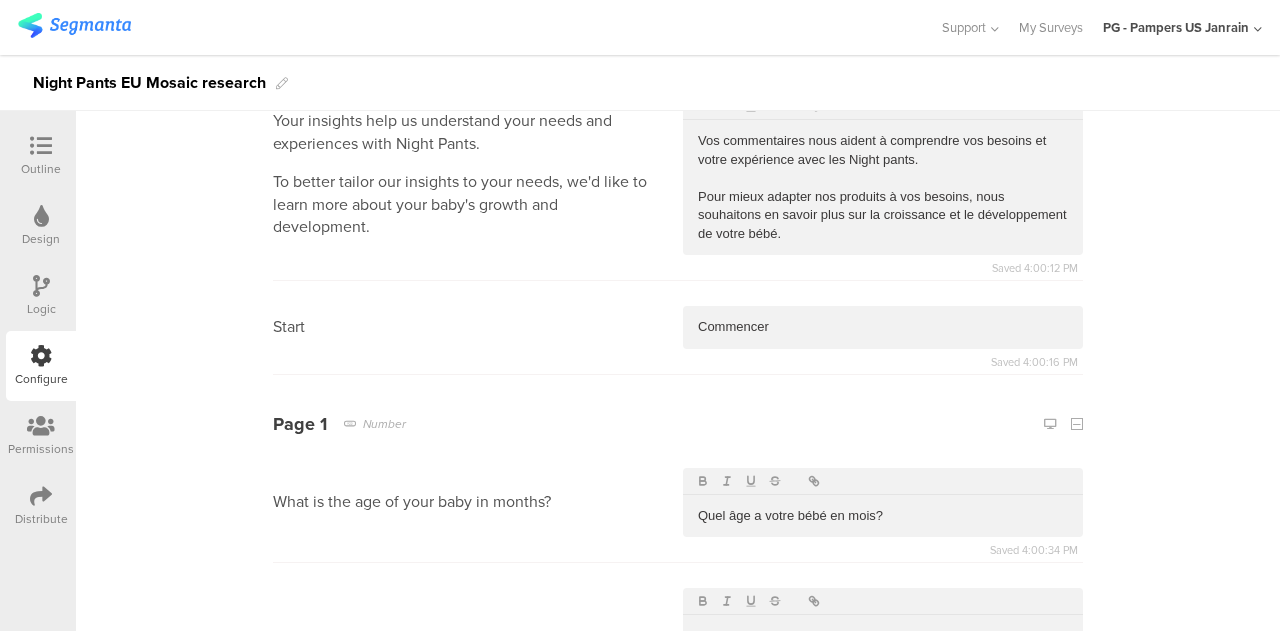 click on "Page 1
Number               What is the age of your baby in months?                                            Quel âge a votre bébé en mois?
Saved 4:00:34 PM" at bounding box center [678, 529] 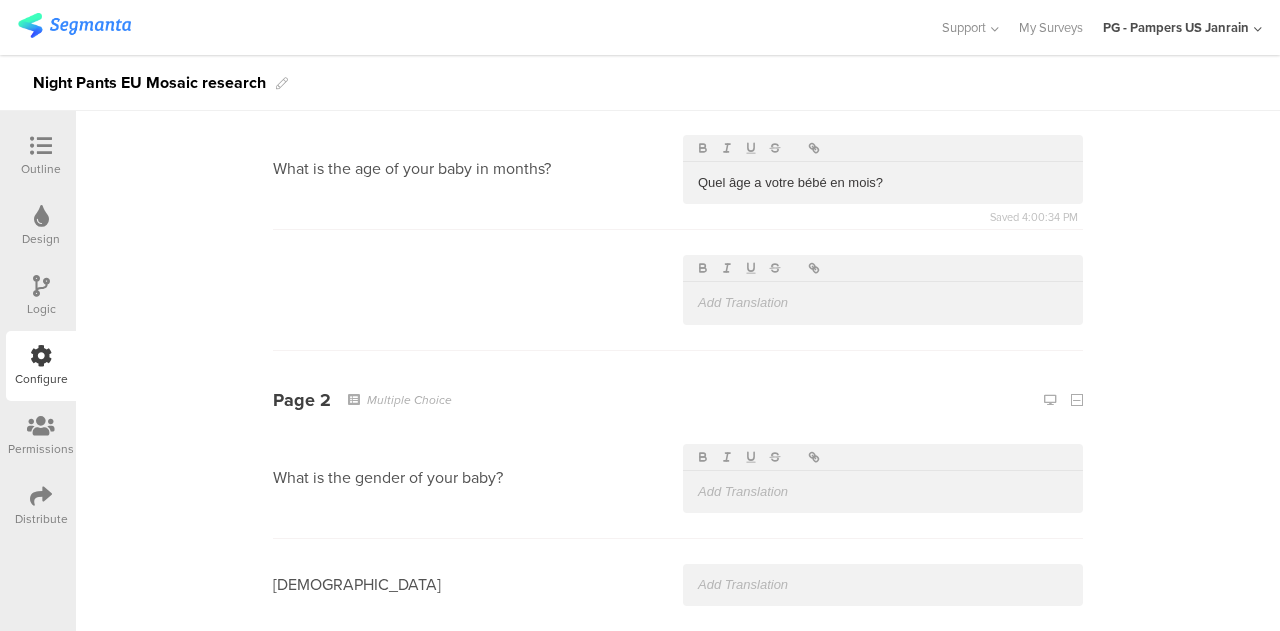 scroll, scrollTop: 748, scrollLeft: 0, axis: vertical 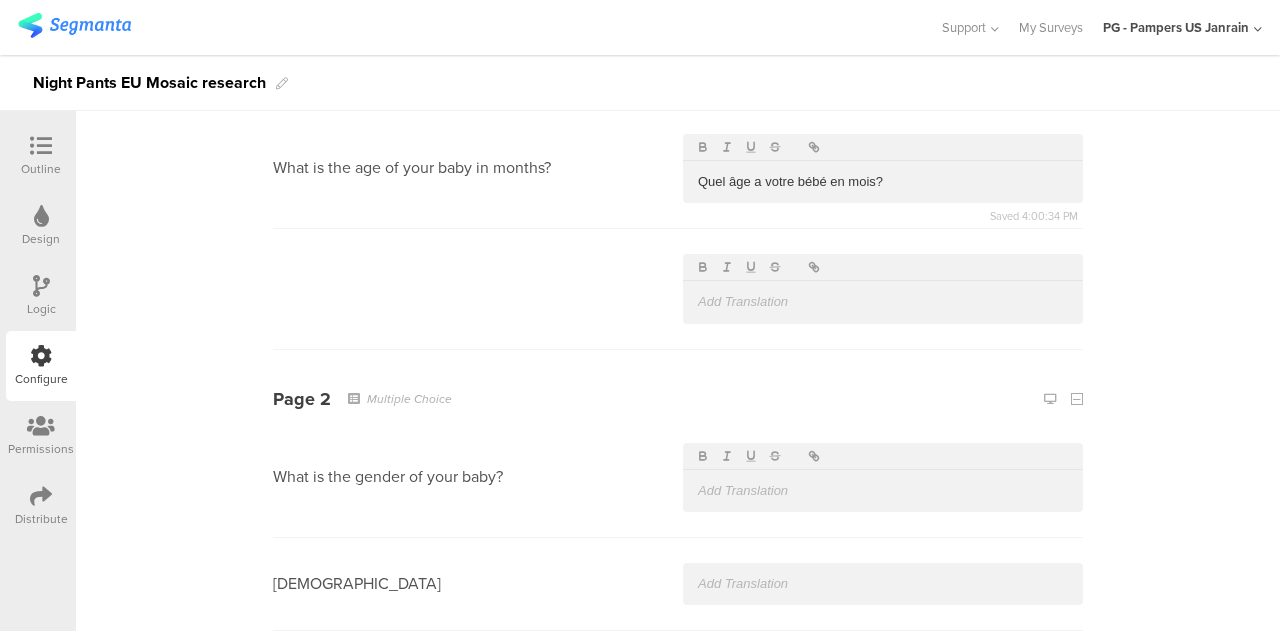 click at bounding box center (883, 302) 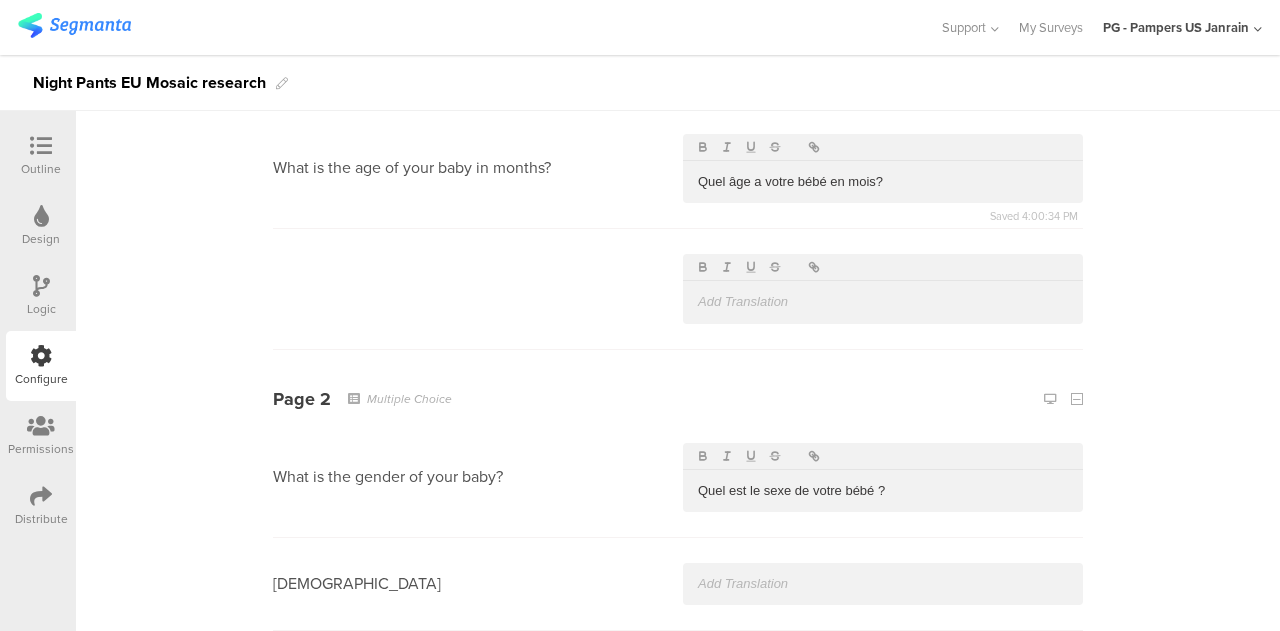 click on "Quel est le sexe de votre bébé ?" at bounding box center [883, 491] 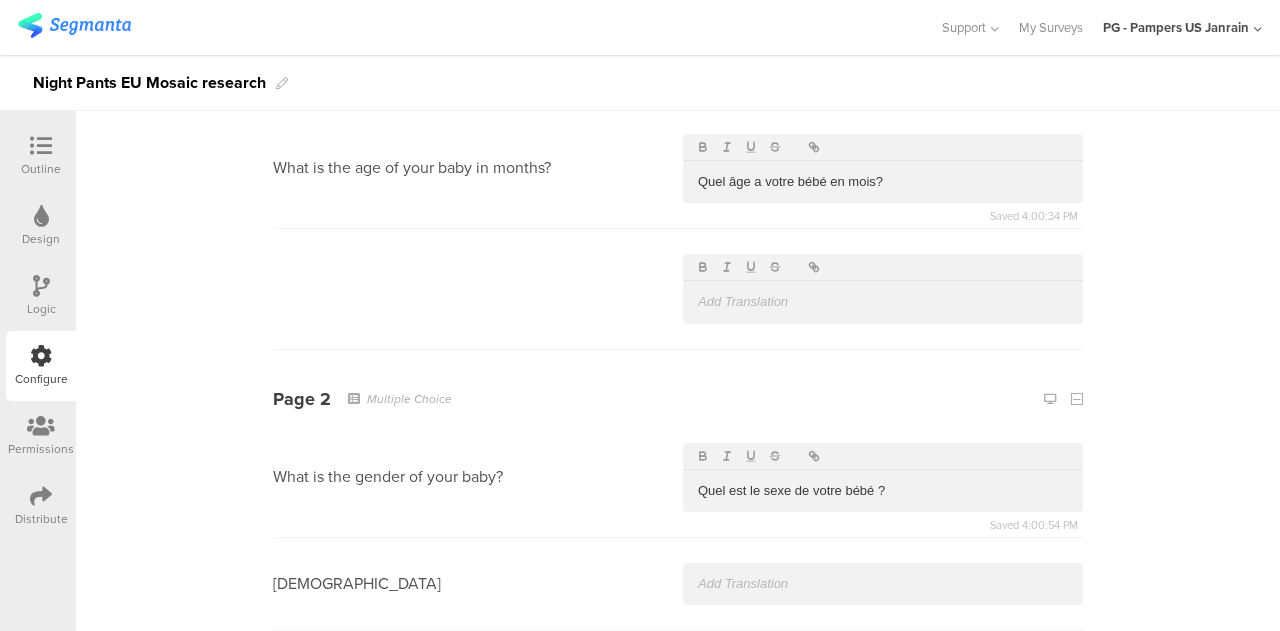 type 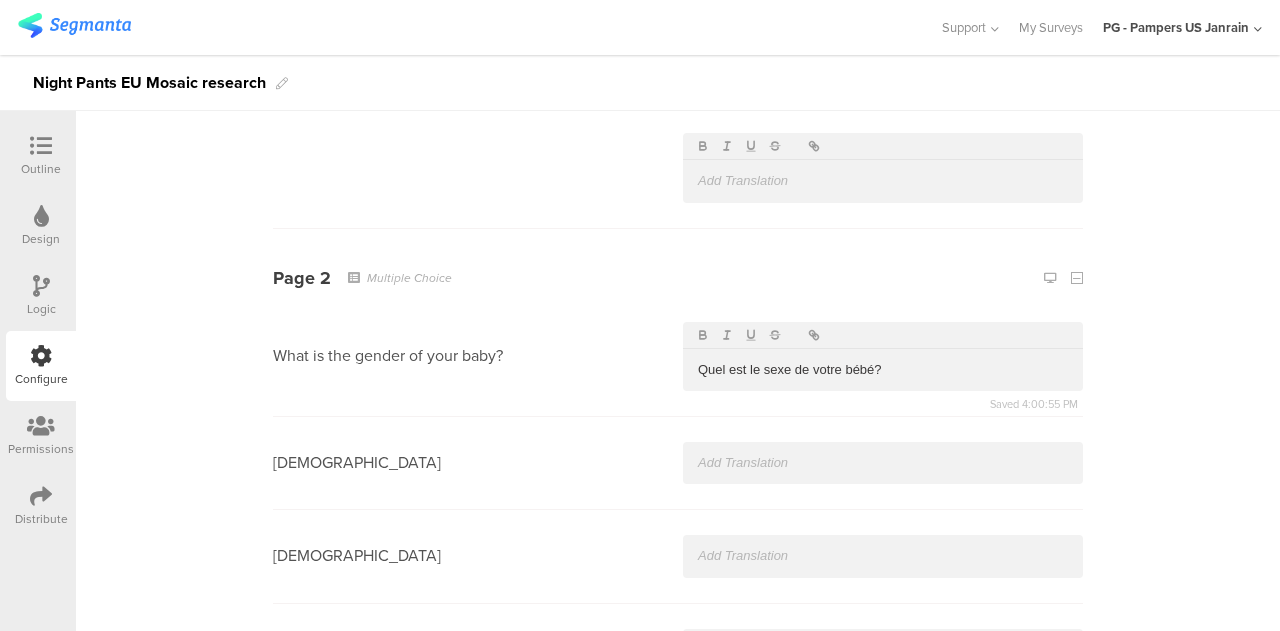 scroll, scrollTop: 871, scrollLeft: 0, axis: vertical 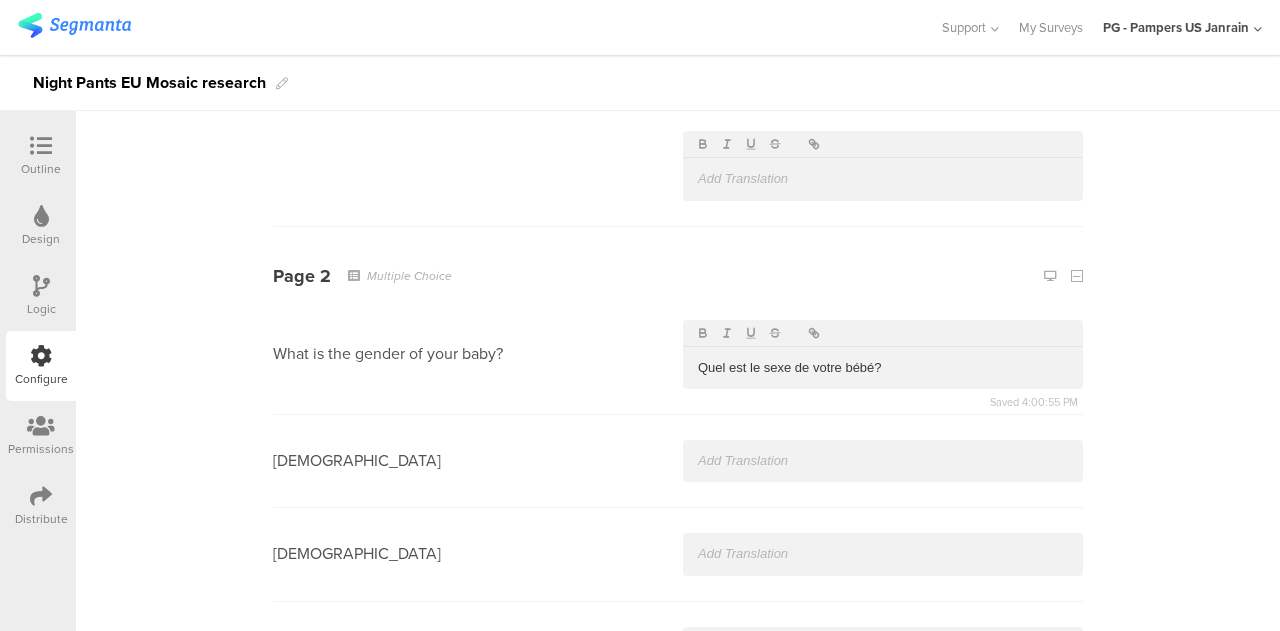 click at bounding box center (883, 461) 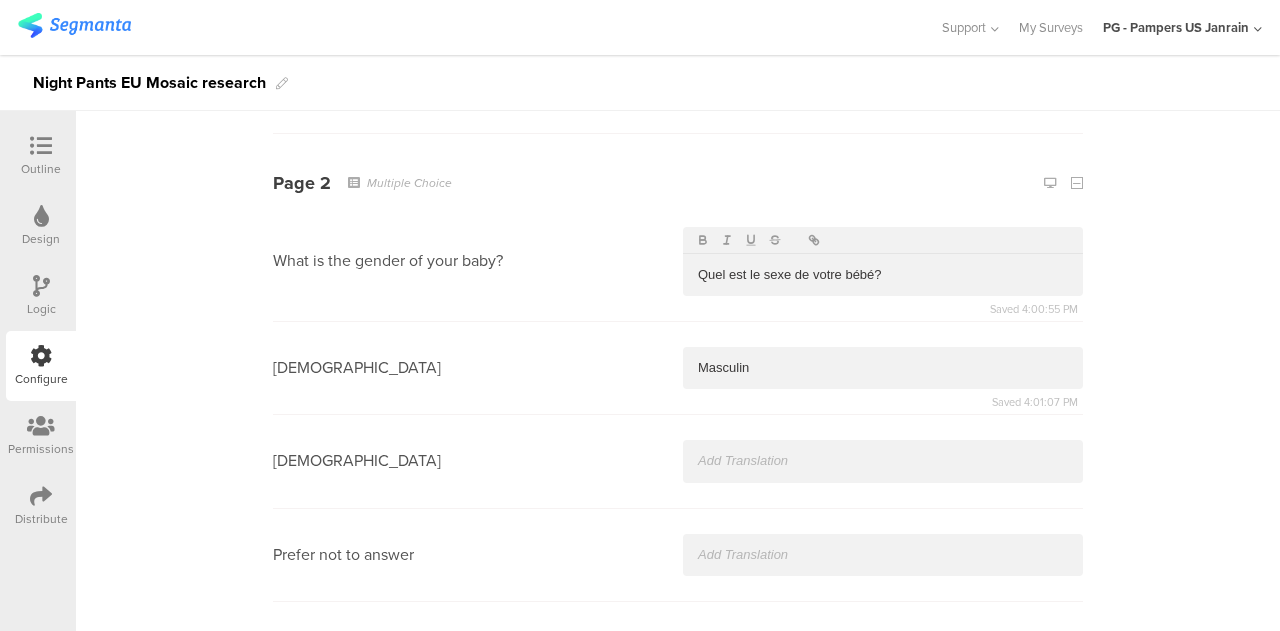 scroll, scrollTop: 967, scrollLeft: 0, axis: vertical 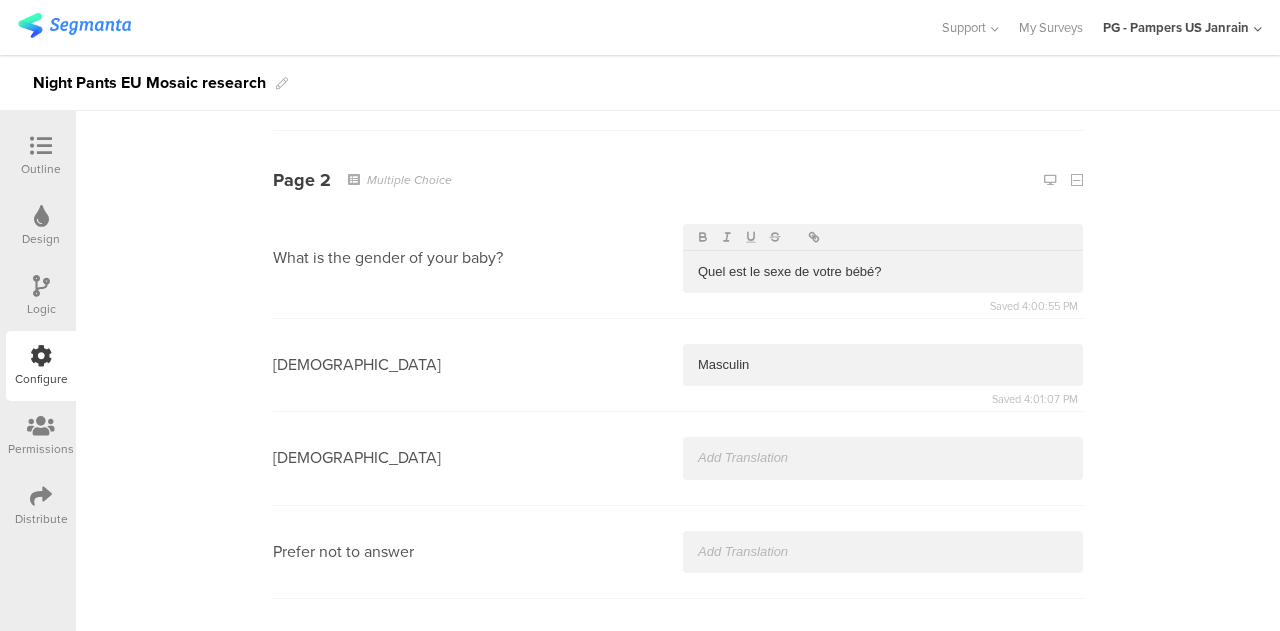 click at bounding box center [883, 458] 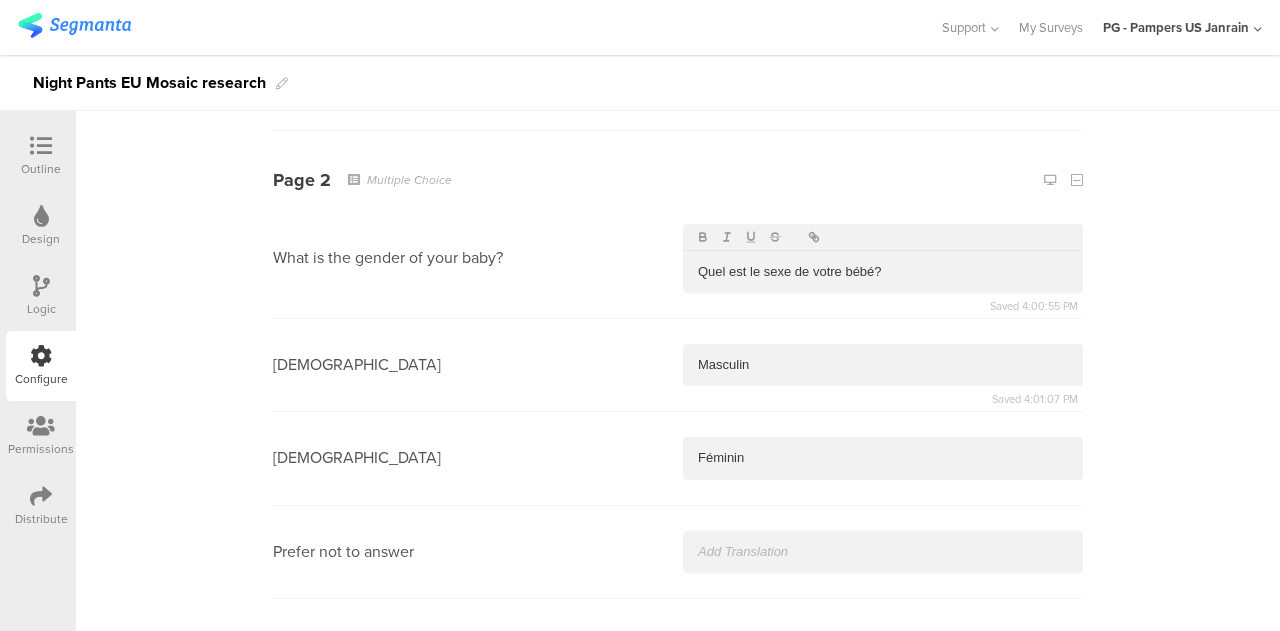 click on "Female
Féminin" at bounding box center (678, 458) 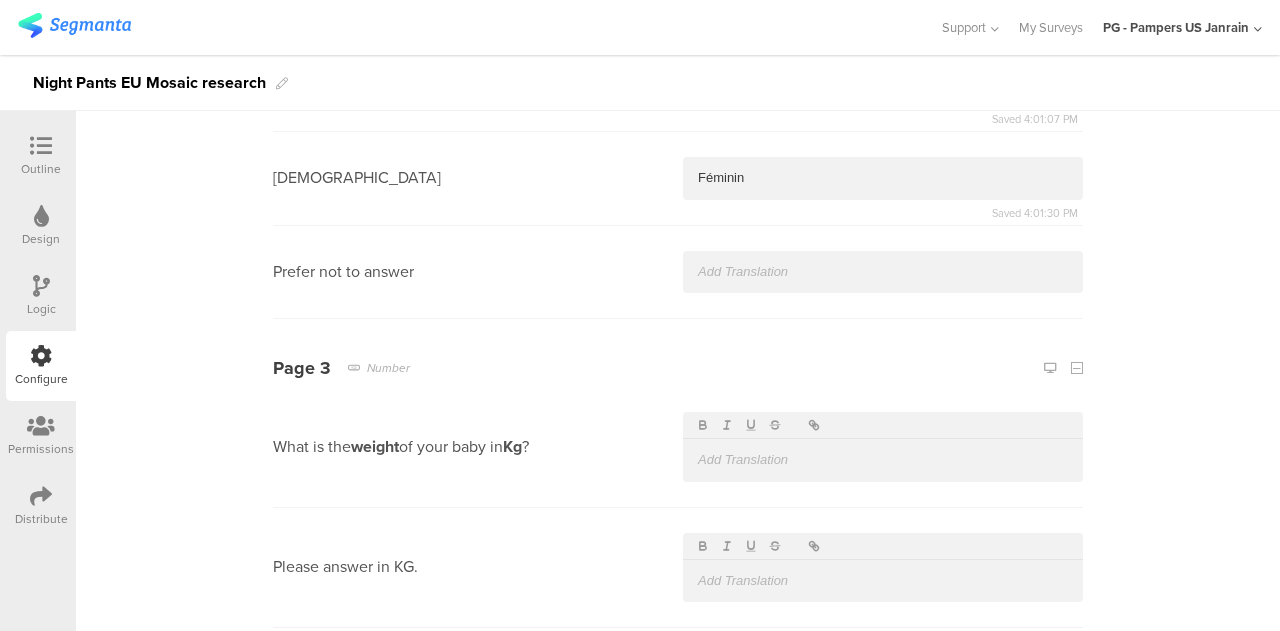 scroll, scrollTop: 1248, scrollLeft: 0, axis: vertical 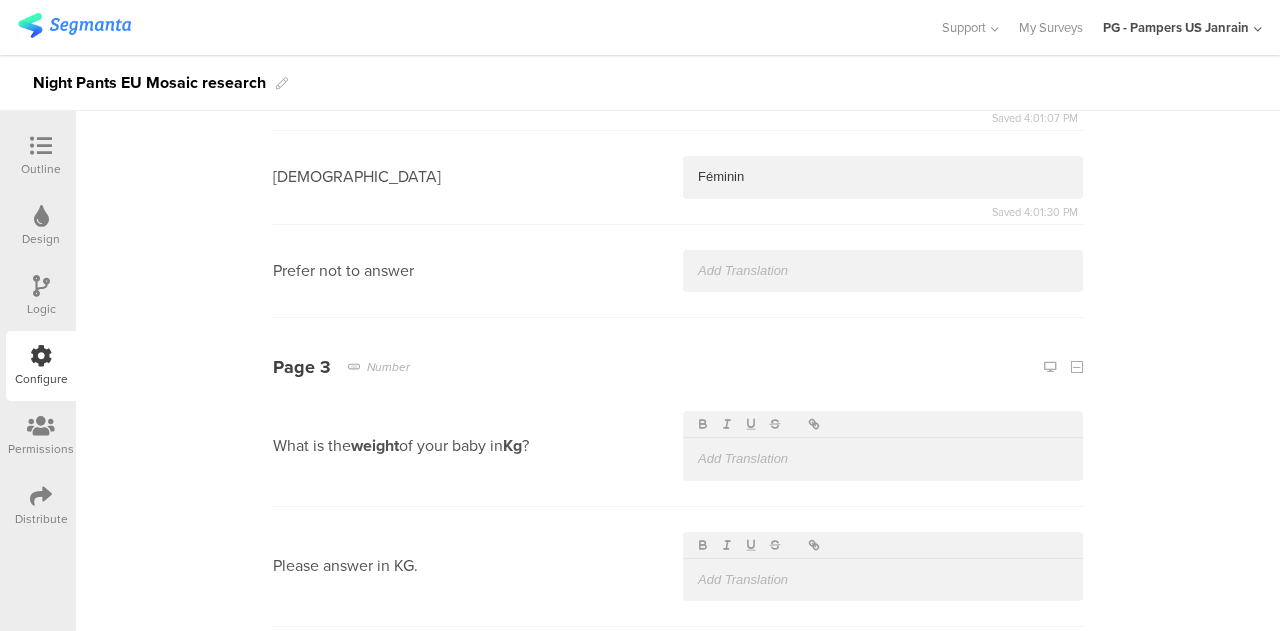click on "Prefer not to answer" at bounding box center [678, 271] 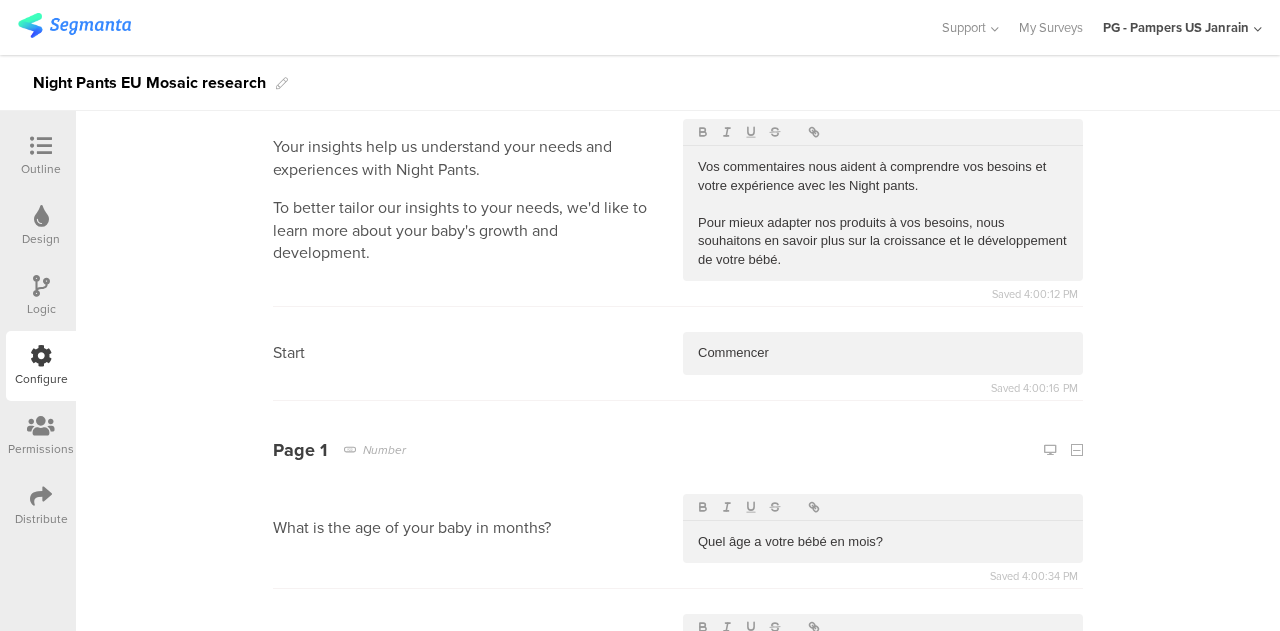 scroll, scrollTop: 0, scrollLeft: 0, axis: both 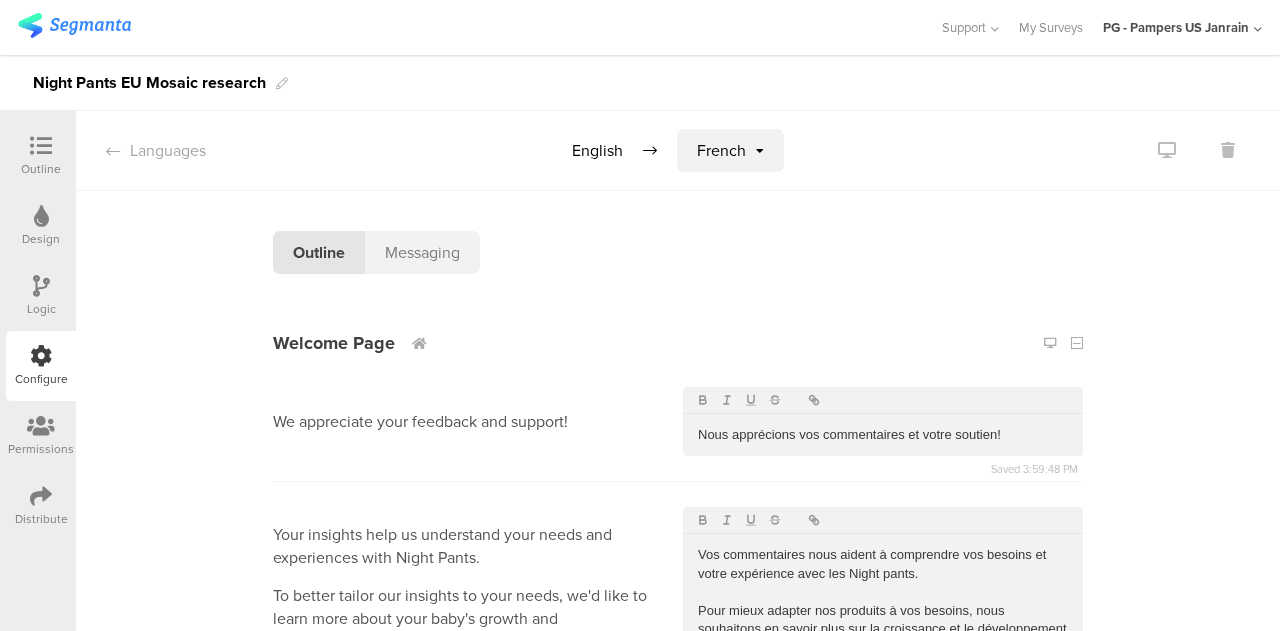 click on "Welcome Page
We appreciate your feedback and support!                                            Nous apprécions vos commentaires et votre soutien!
Saved 3:59:48 PM
Your insights help us understand your needs and experiences with Night Pants. To better tailor our insights to your needs, we'd like to learn more about your baby's growth and development.                                           Vos commentaires nous aident à comprendre vos besoins et votre expérience avec les Night pants.   Pour mieux adapter nos produits à vos besoins, nous souhaitons en savoir plus sur la croissance et le développement de votre bébé.
Saved 4:00:12 PM
Start
Commencer
Saved 4:00:16 PM" at bounding box center [678, 541] 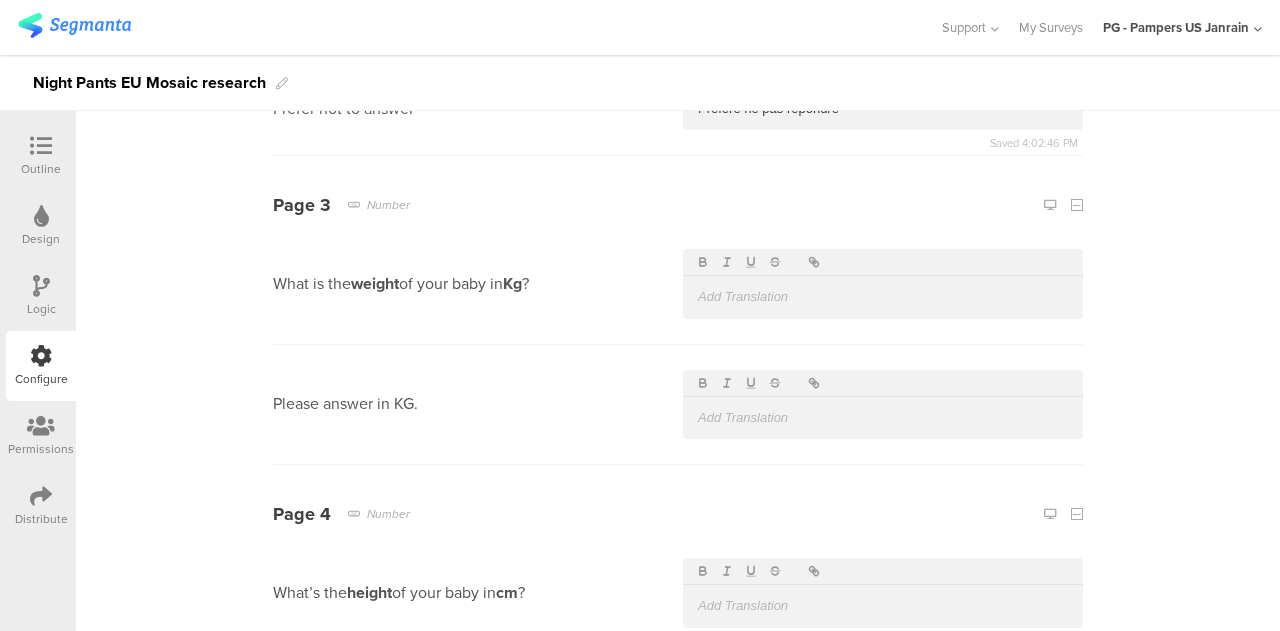 scroll, scrollTop: 1387, scrollLeft: 0, axis: vertical 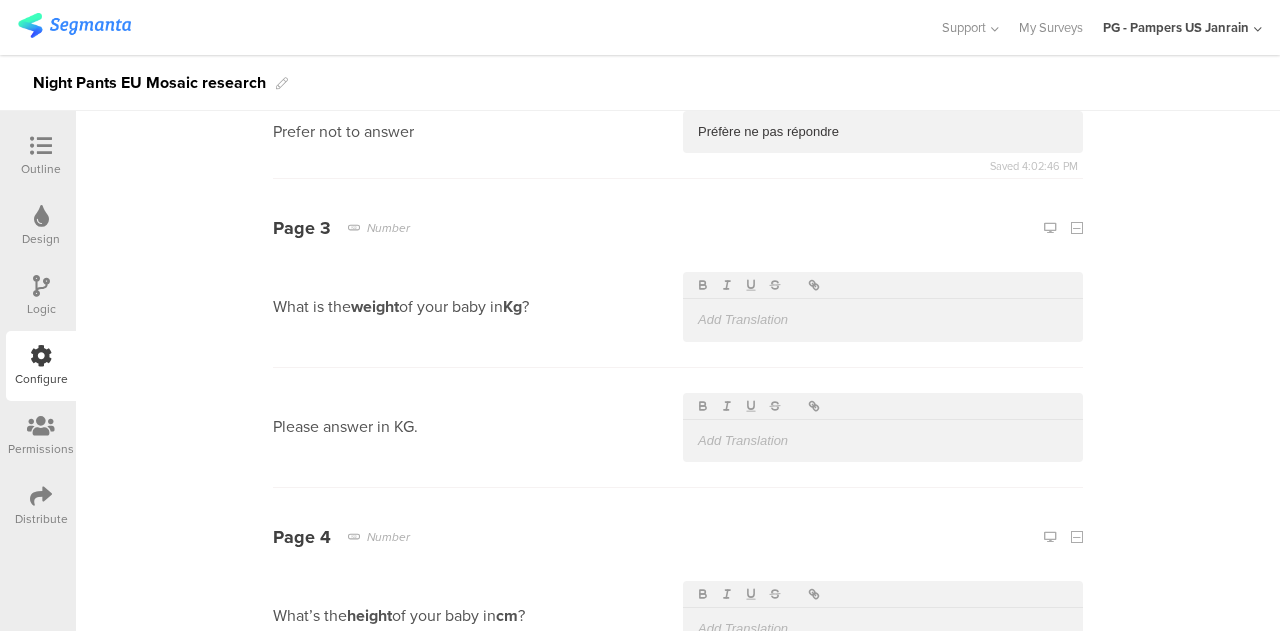 click at bounding box center (883, 320) 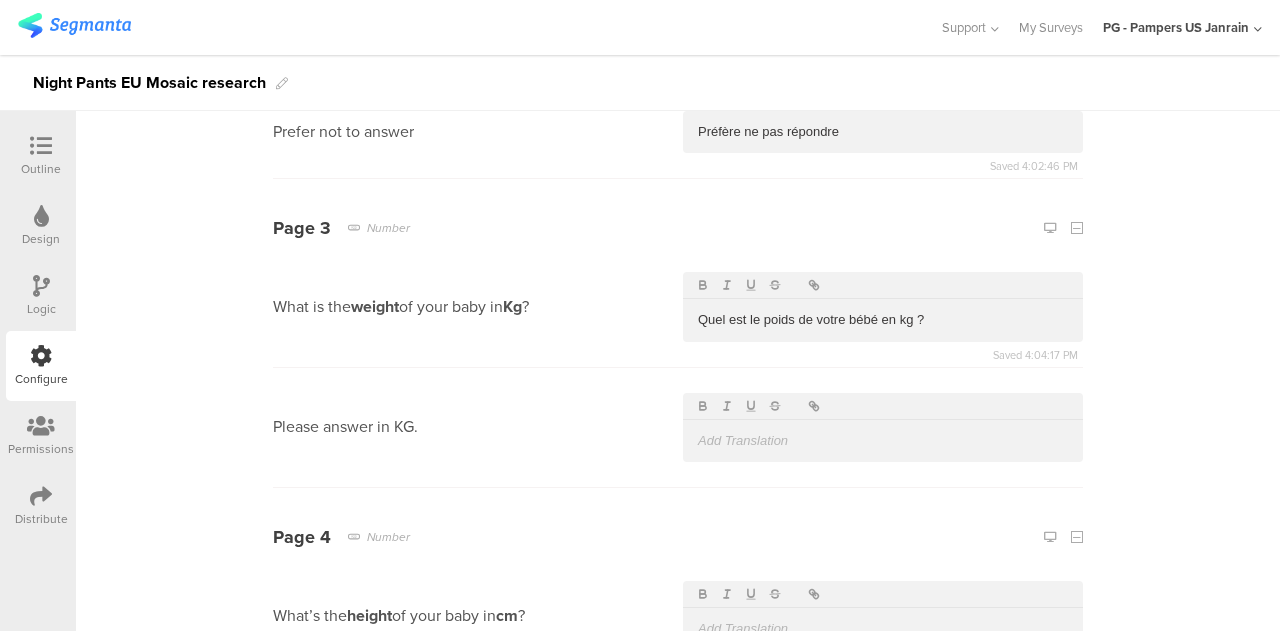 click on "Quel est le poids de votre bébé en kg ?" at bounding box center (883, 320) 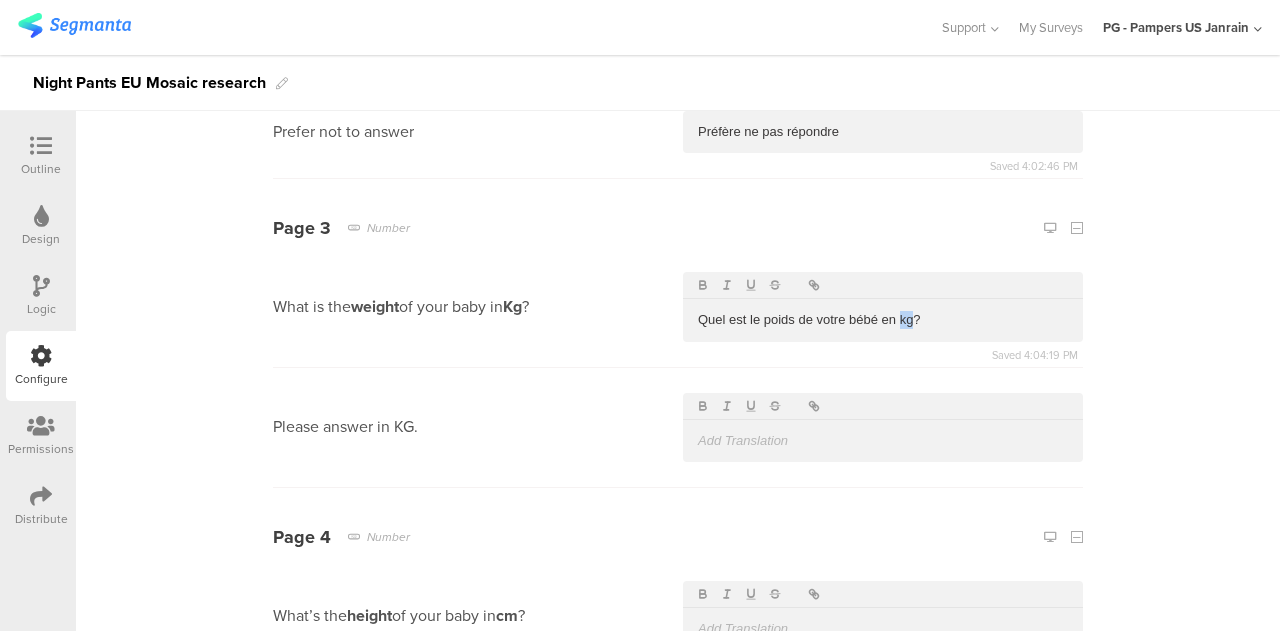 drag, startPoint x: 906, startPoint y: 317, endPoint x: 892, endPoint y: 317, distance: 14 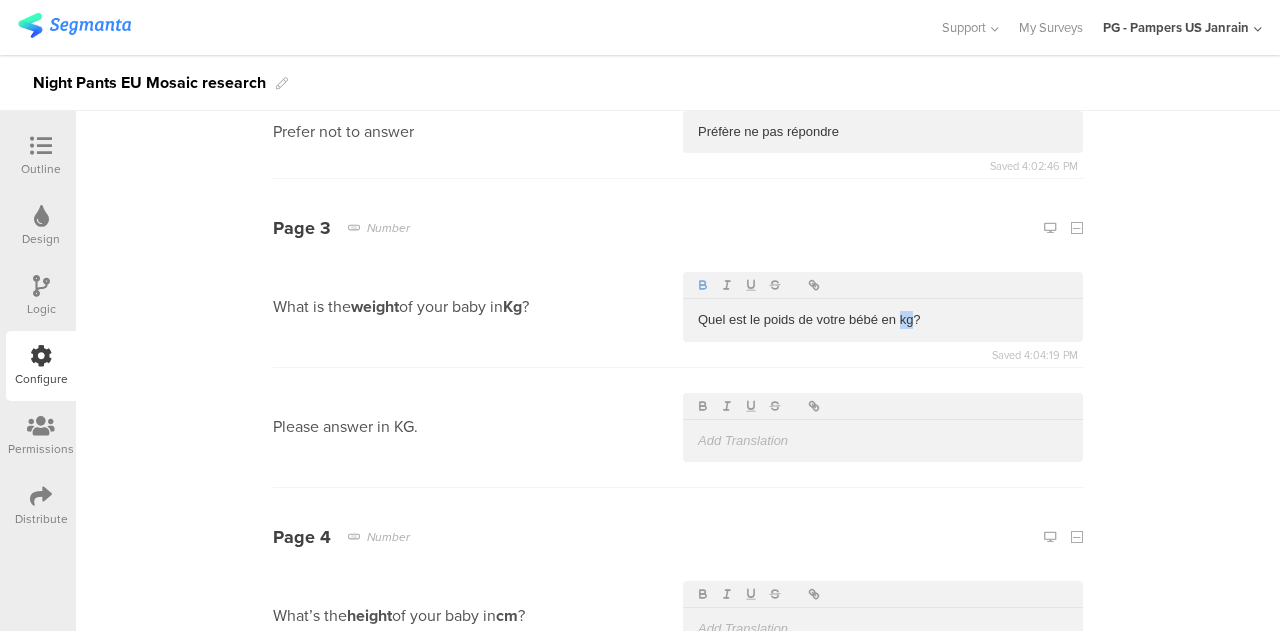 click at bounding box center [703, 285] 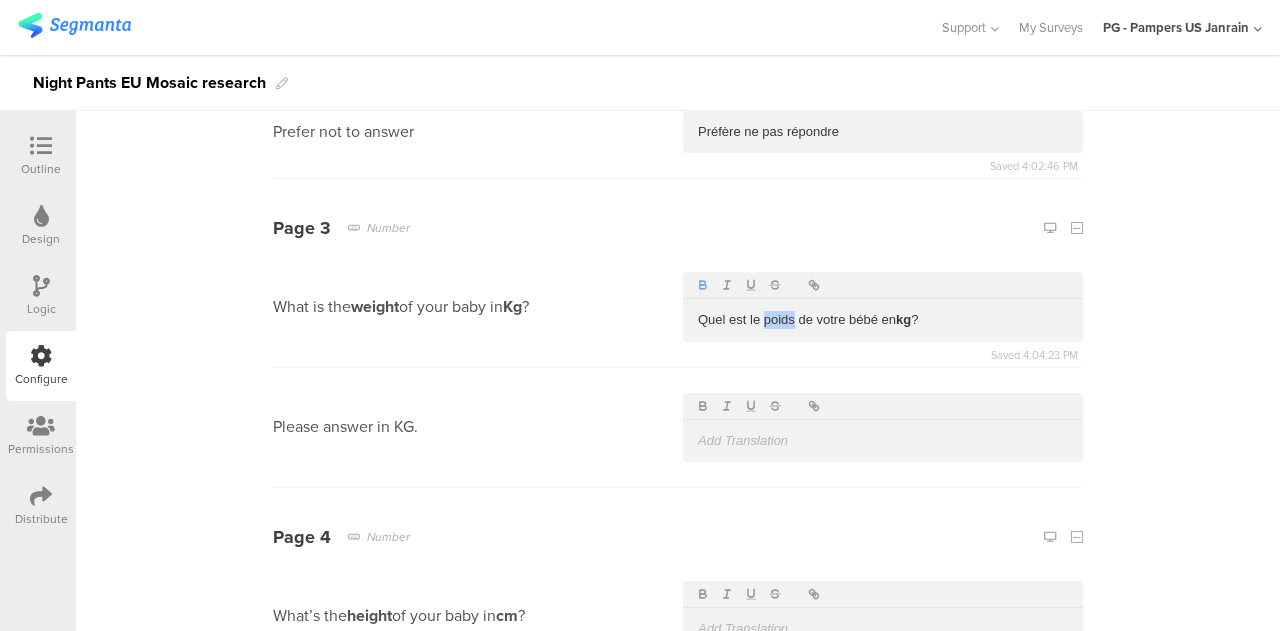 drag, startPoint x: 787, startPoint y: 321, endPoint x: 755, endPoint y: 321, distance: 32 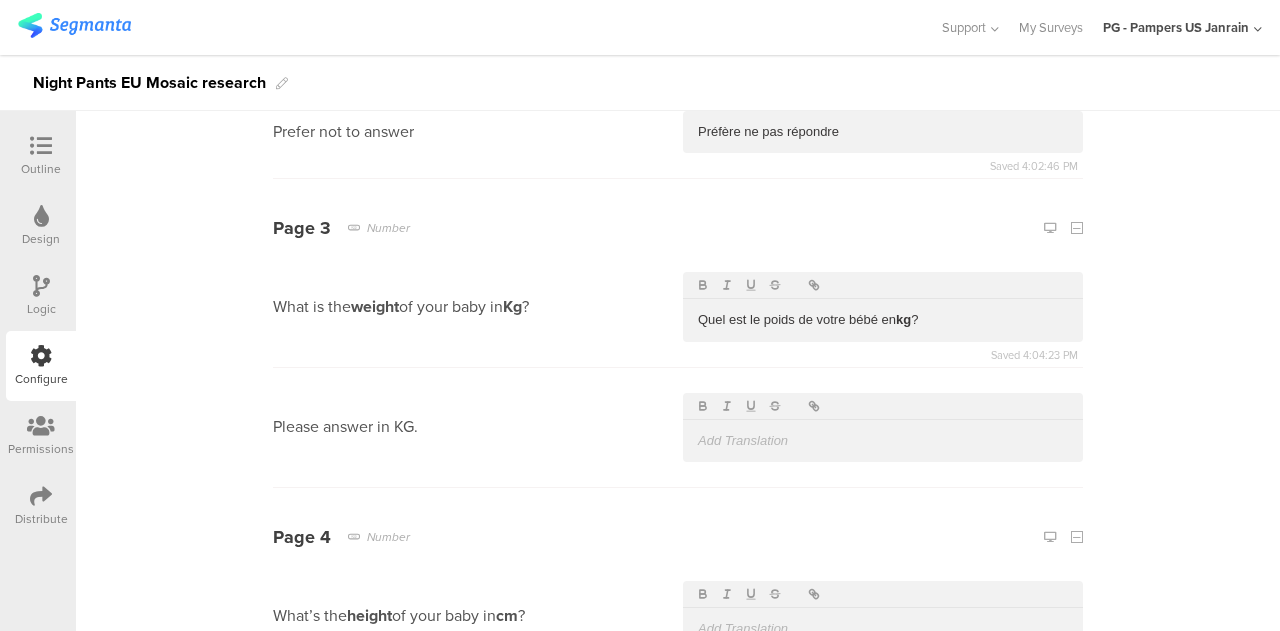 click at bounding box center [883, 285] 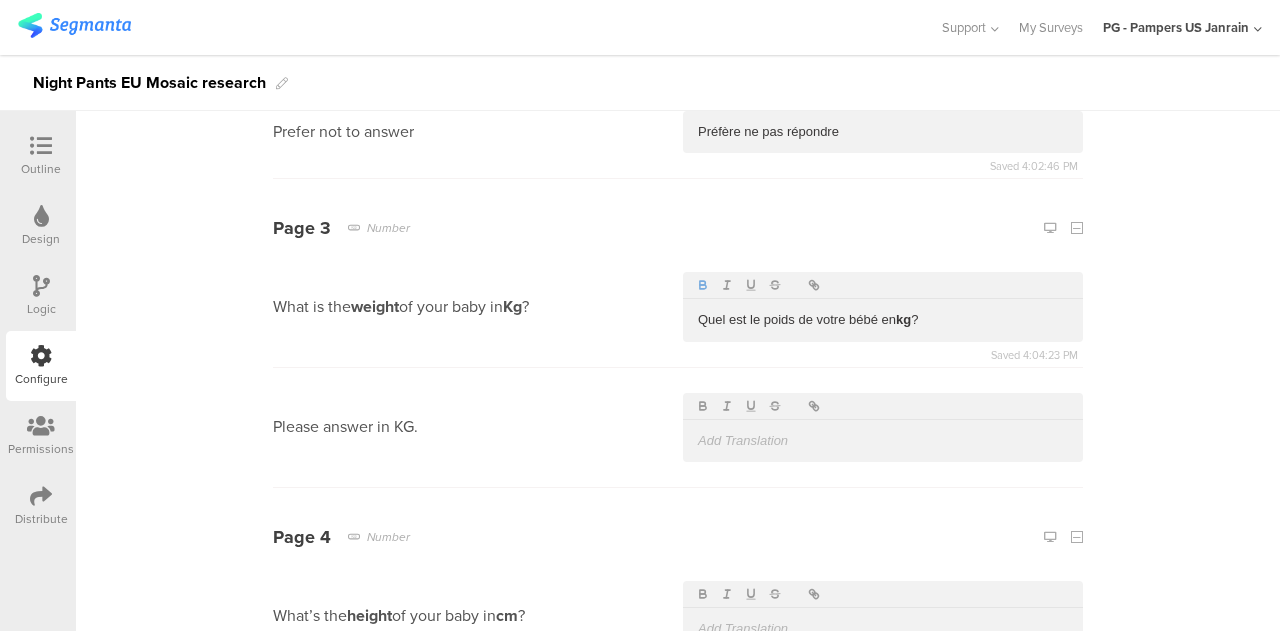 click 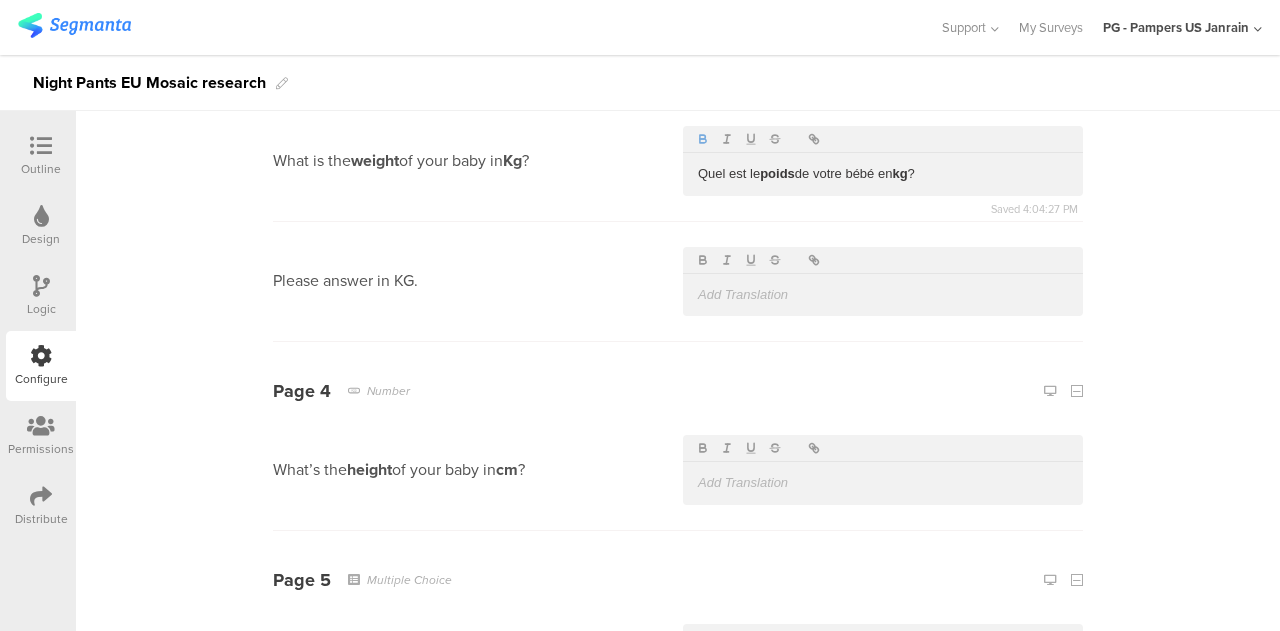scroll, scrollTop: 1535, scrollLeft: 0, axis: vertical 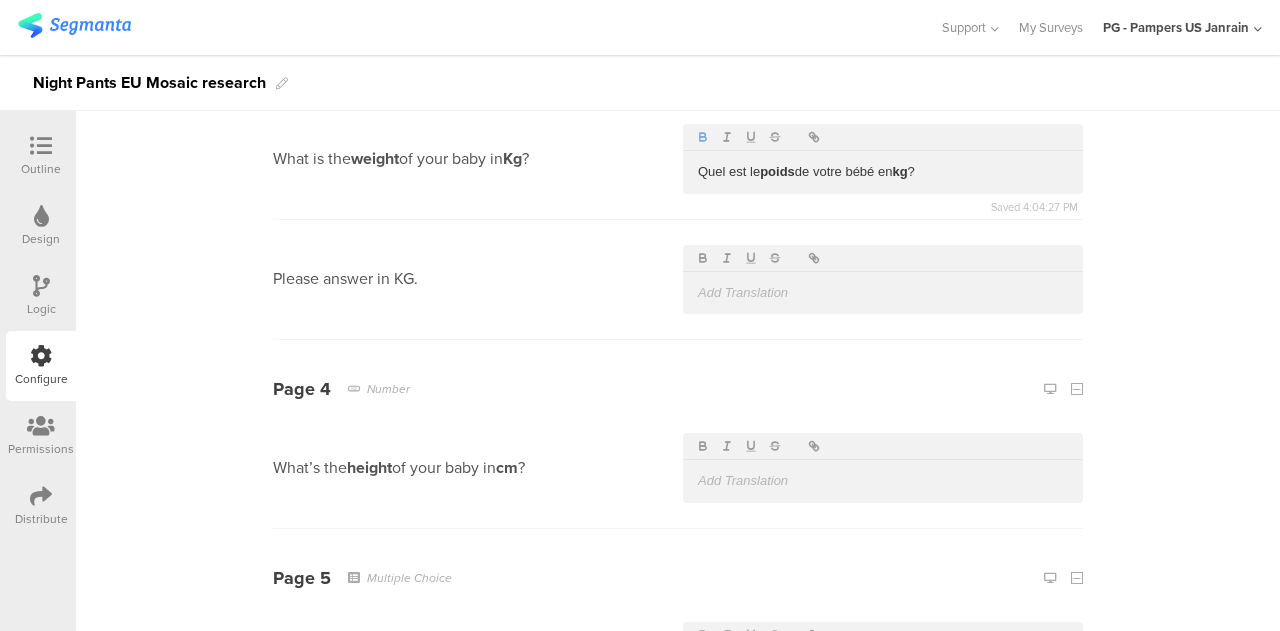 click at bounding box center [883, 481] 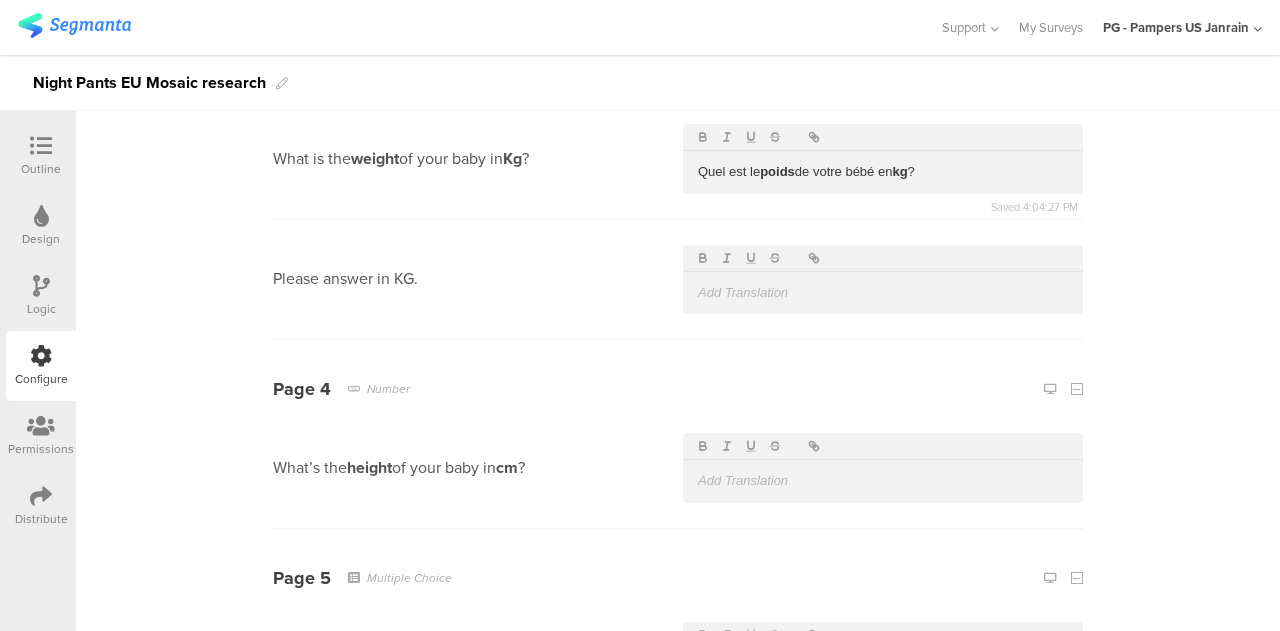 paste 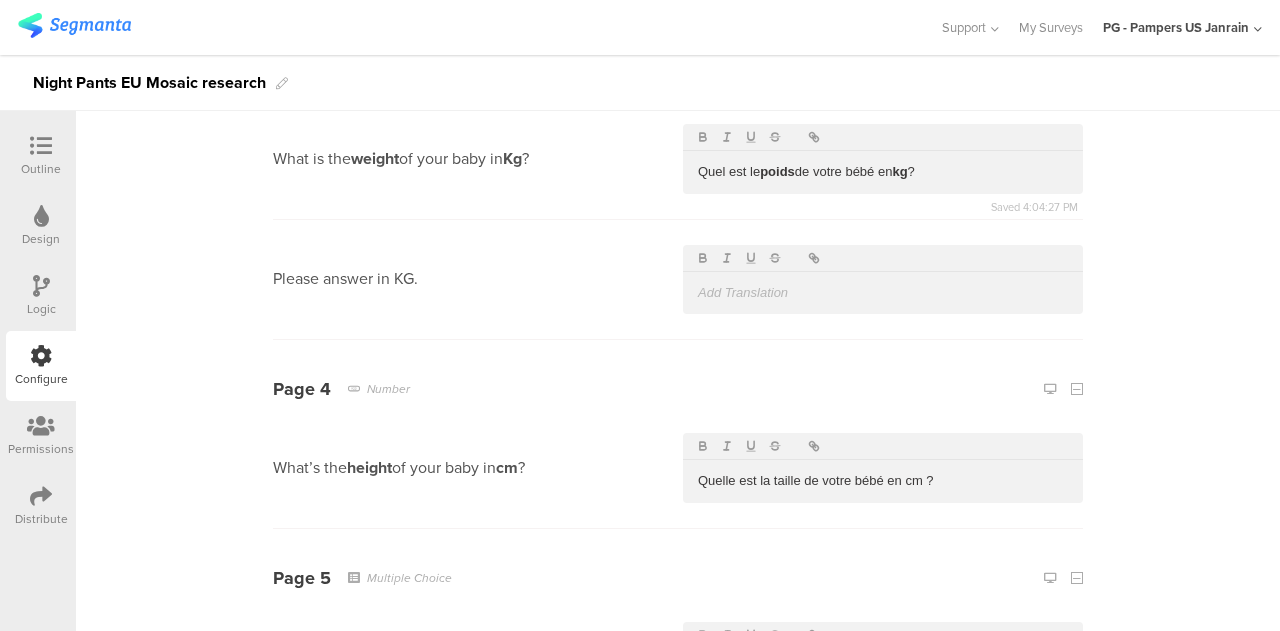 click on "Quelle est la taille de votre bébé en cm ?" at bounding box center (883, 481) 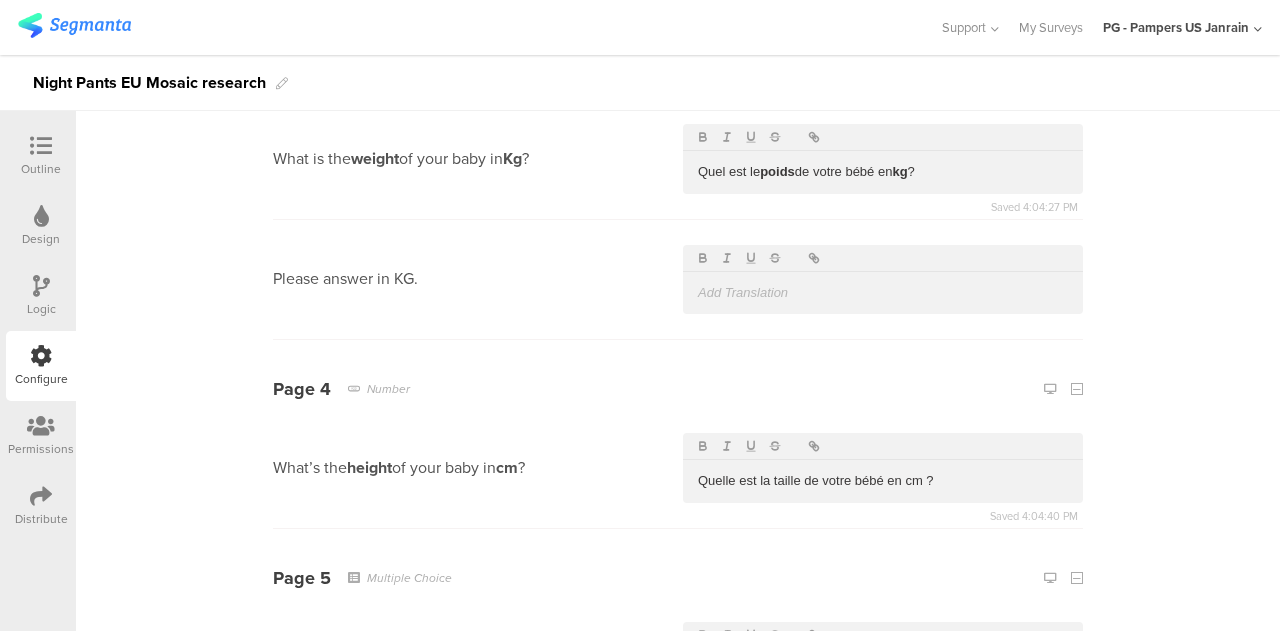 click on "Quelle est la taille de votre bébé en cm ?" at bounding box center (883, 481) 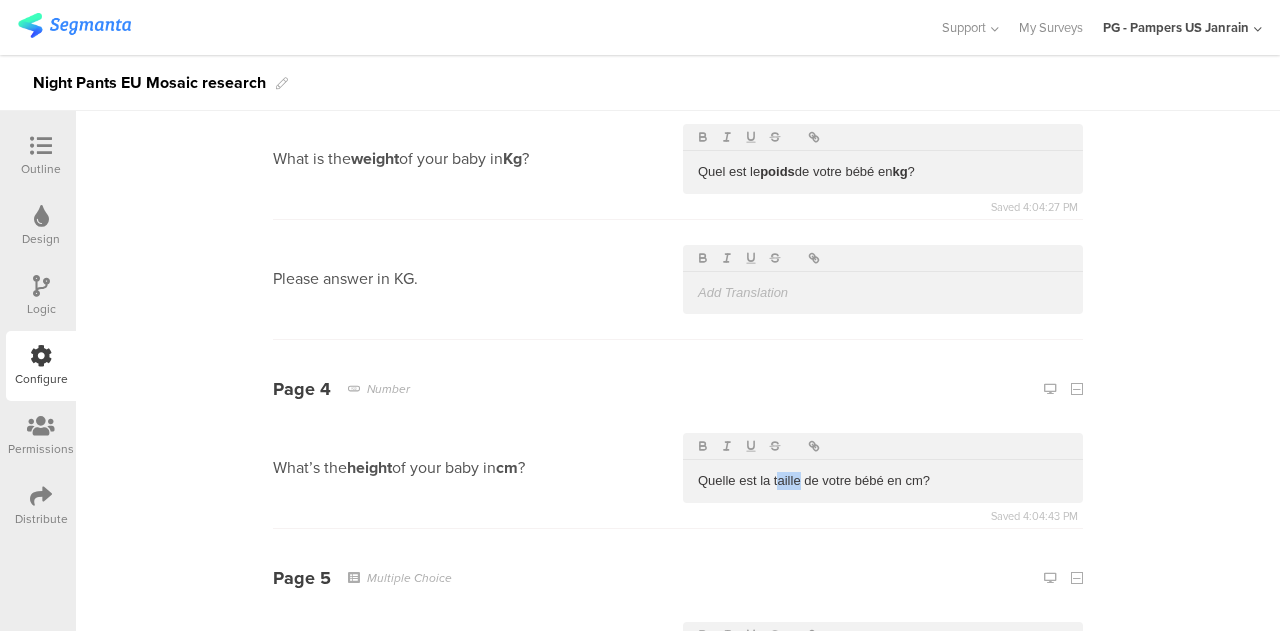 drag, startPoint x: 792, startPoint y: 479, endPoint x: 769, endPoint y: 479, distance: 23 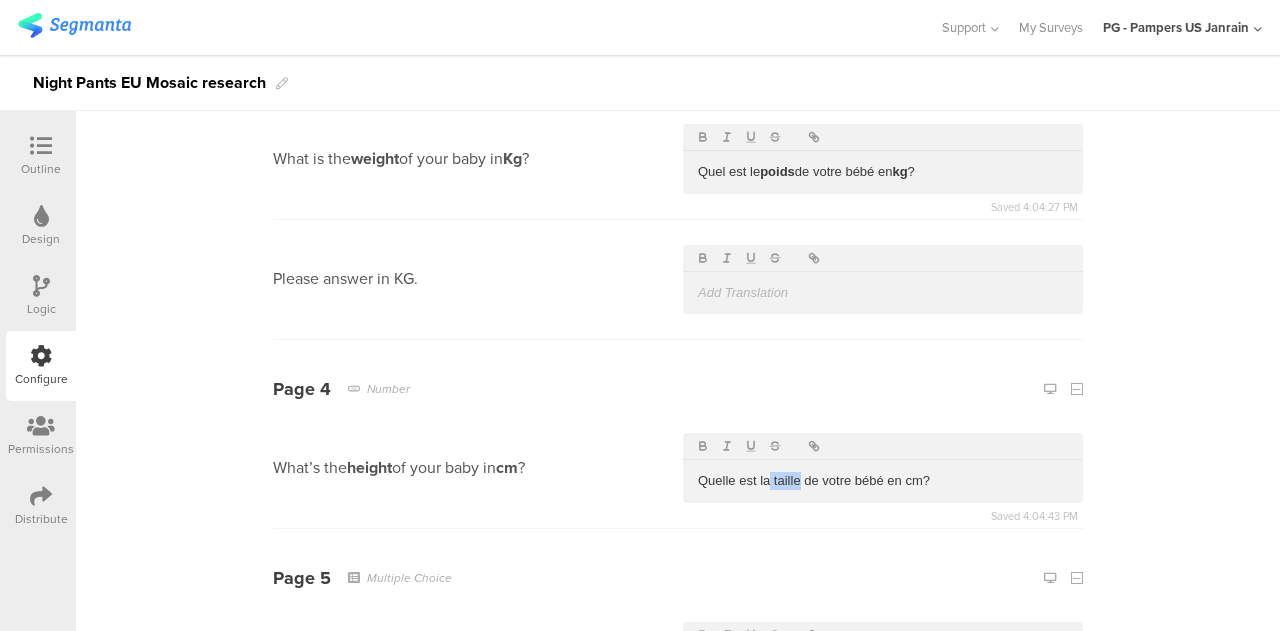 drag, startPoint x: 762, startPoint y: 478, endPoint x: 790, endPoint y: 479, distance: 28.01785 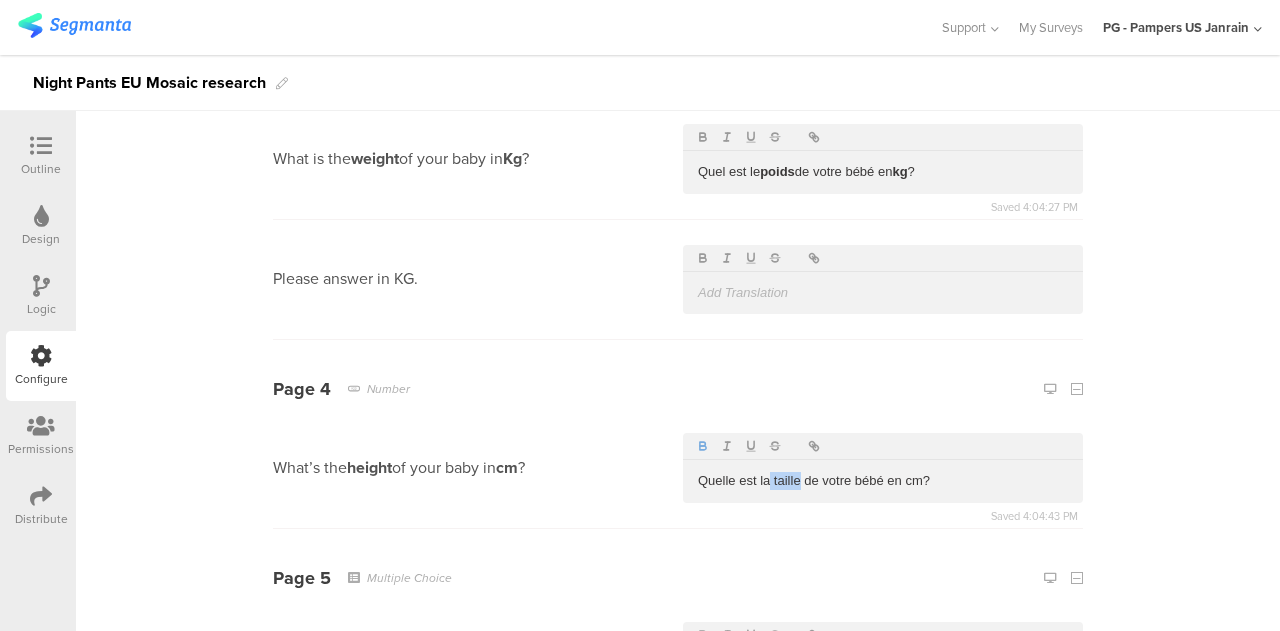 click at bounding box center (703, 446) 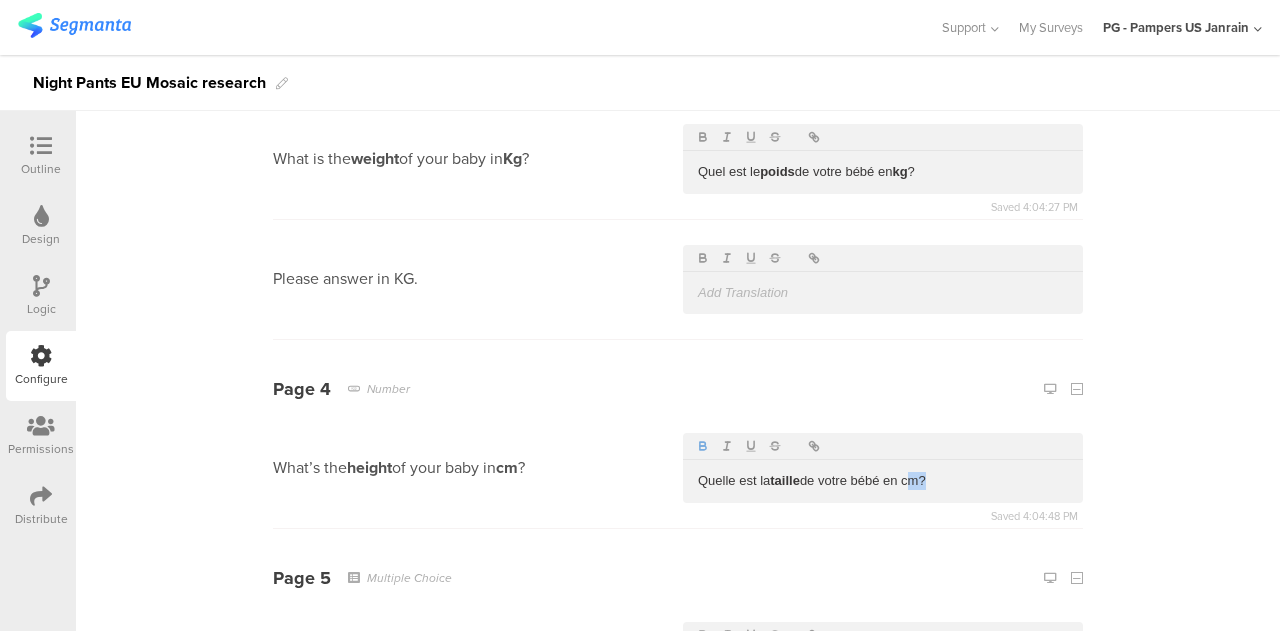 drag, startPoint x: 916, startPoint y: 477, endPoint x: 903, endPoint y: 479, distance: 13.152946 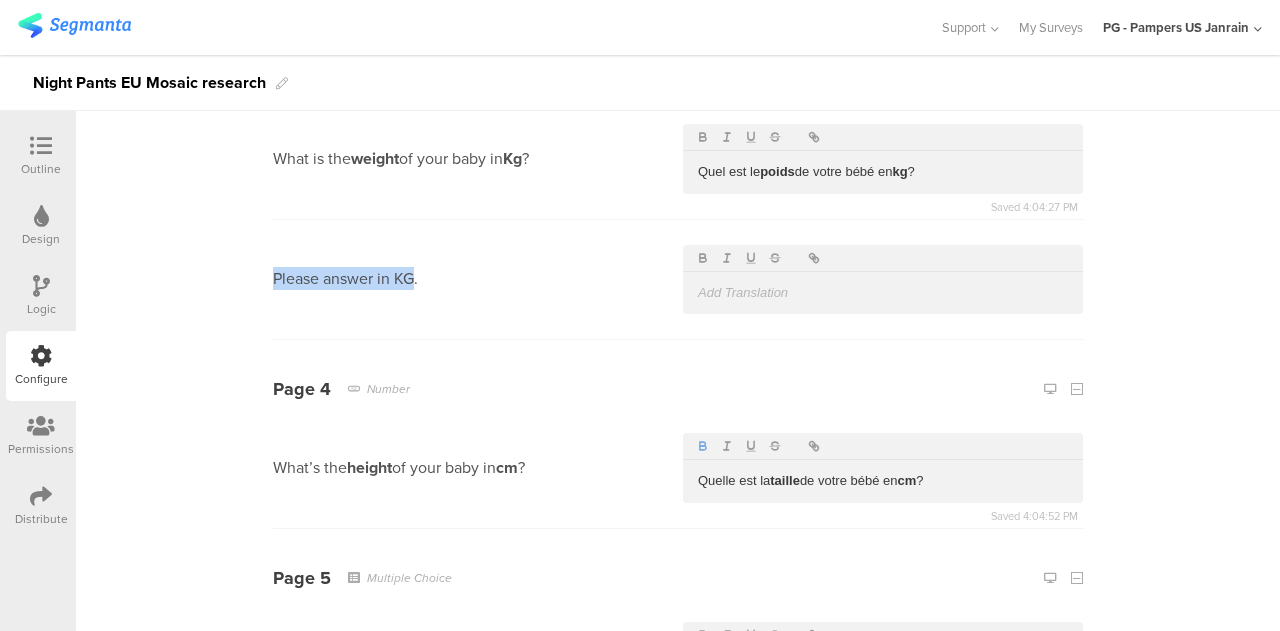 drag, startPoint x: 407, startPoint y: 273, endPoint x: 255, endPoint y: 279, distance: 152.11838 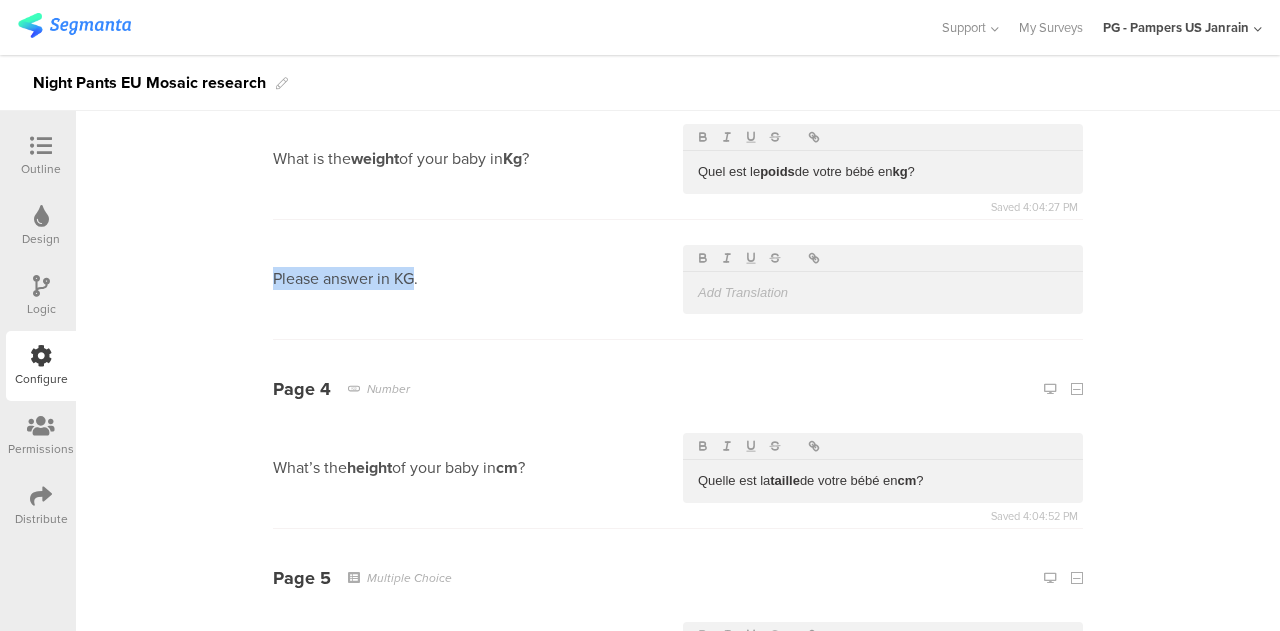 copy on "Please answer in KG" 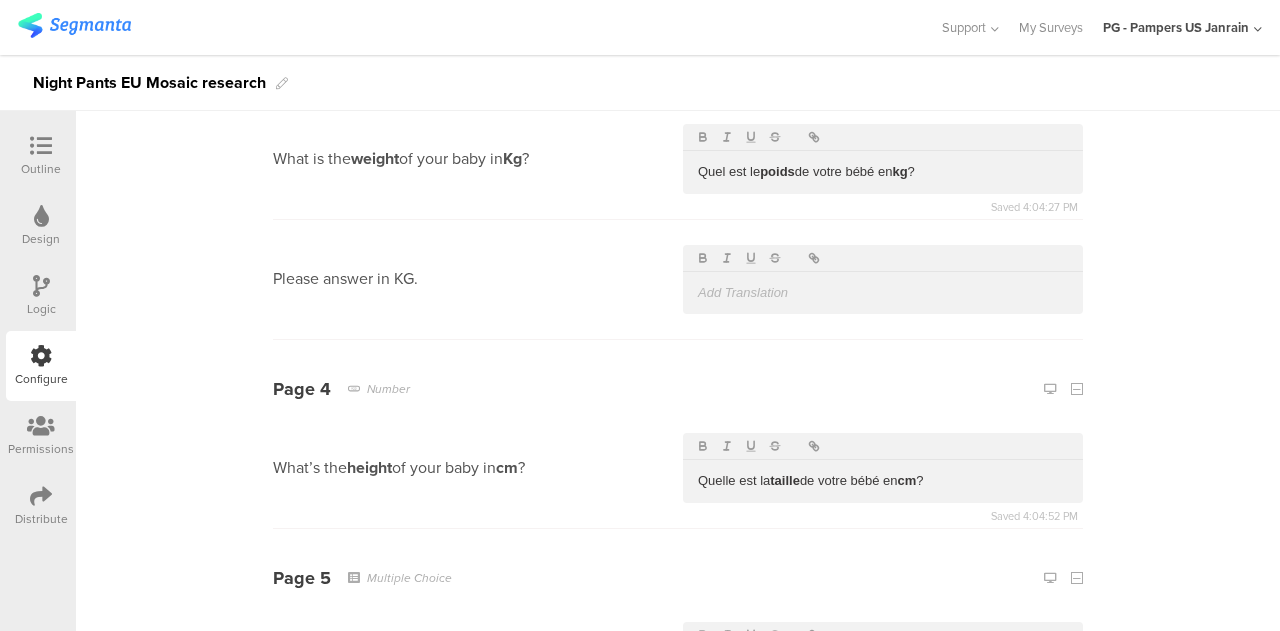 click at bounding box center [883, 293] 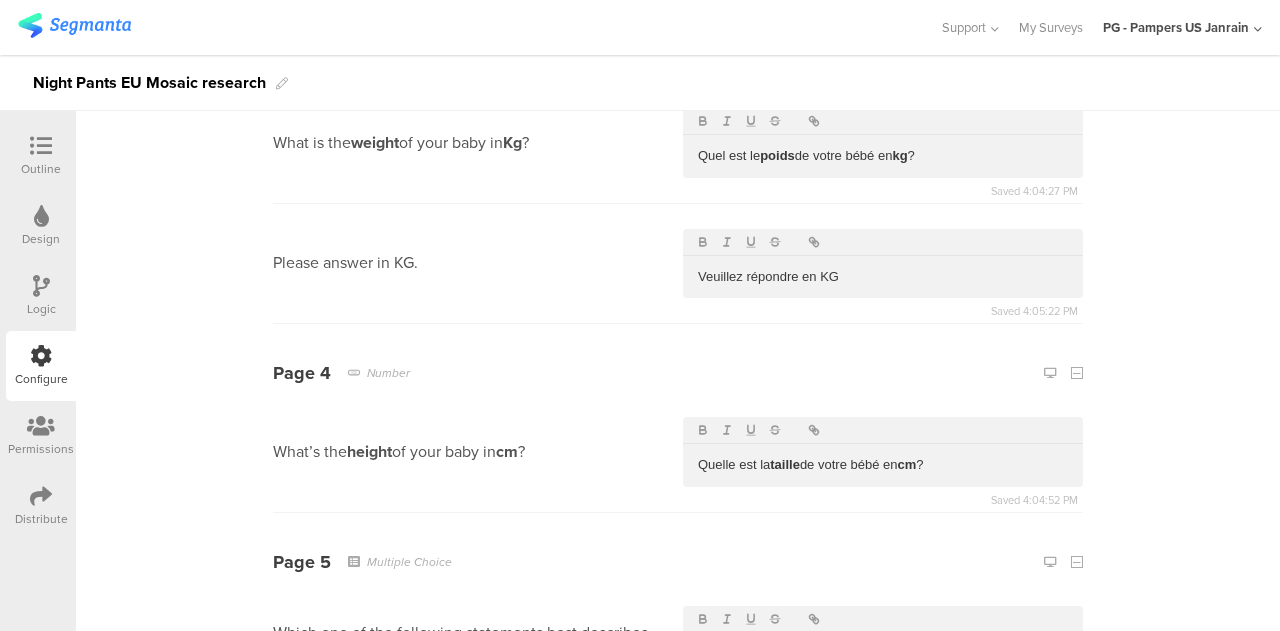 scroll, scrollTop: 1551, scrollLeft: 0, axis: vertical 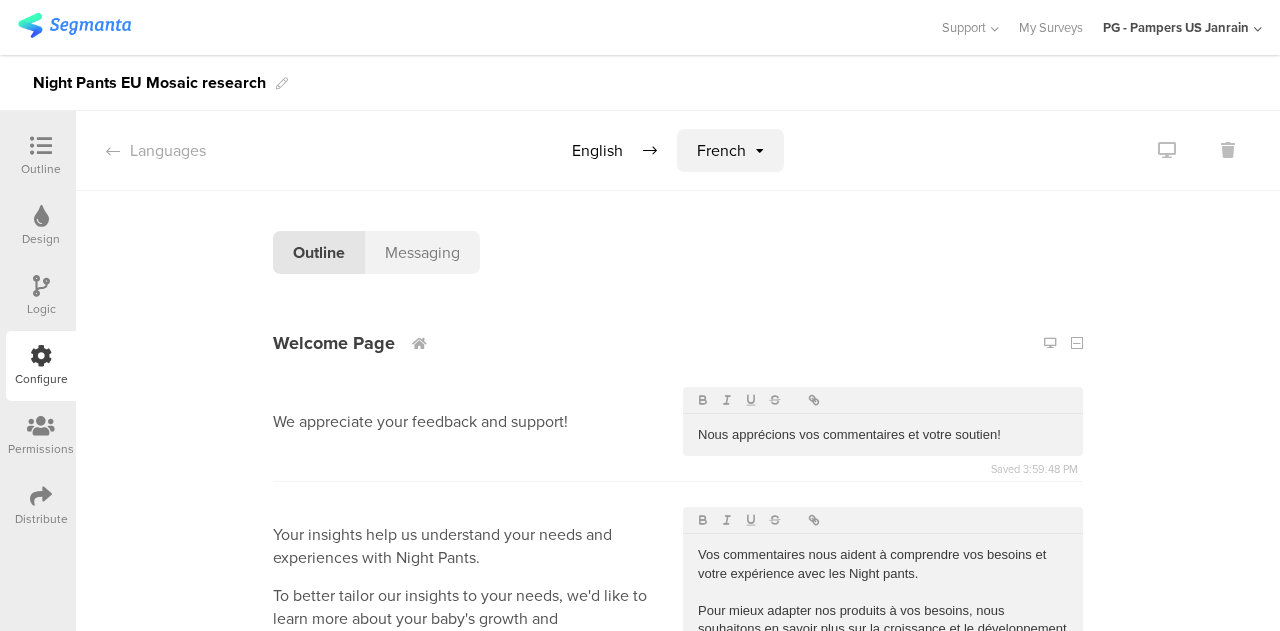 click on "Messaging" at bounding box center (422, 252) 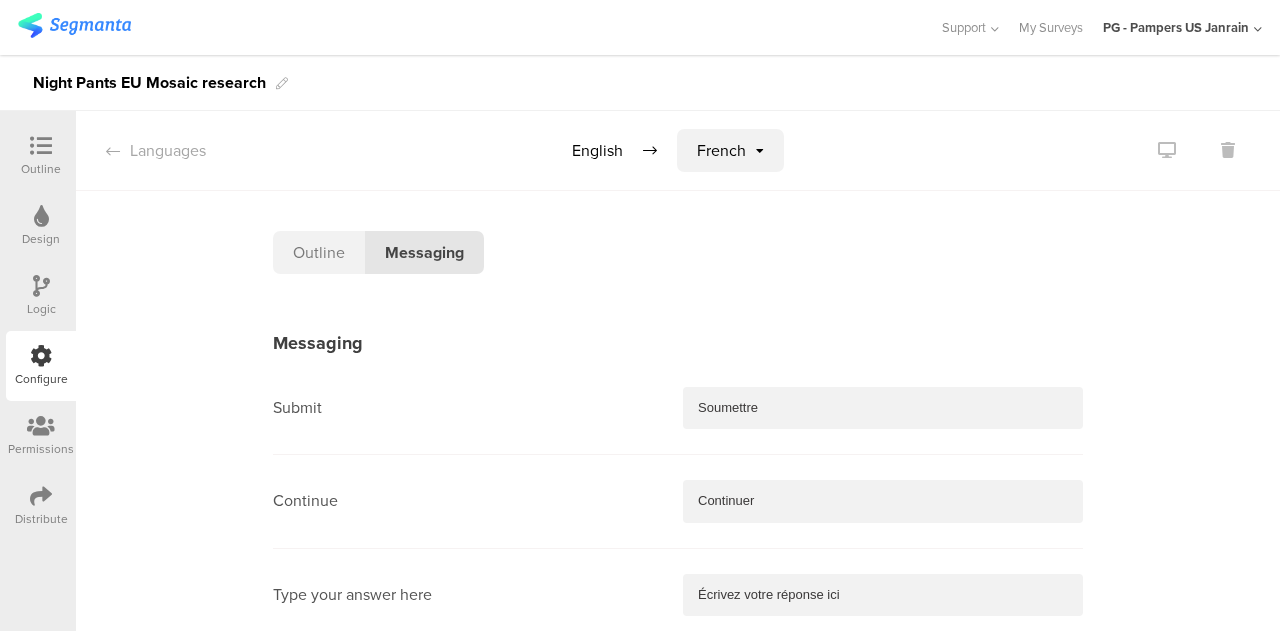 click on "Outline" at bounding box center (319, 252) 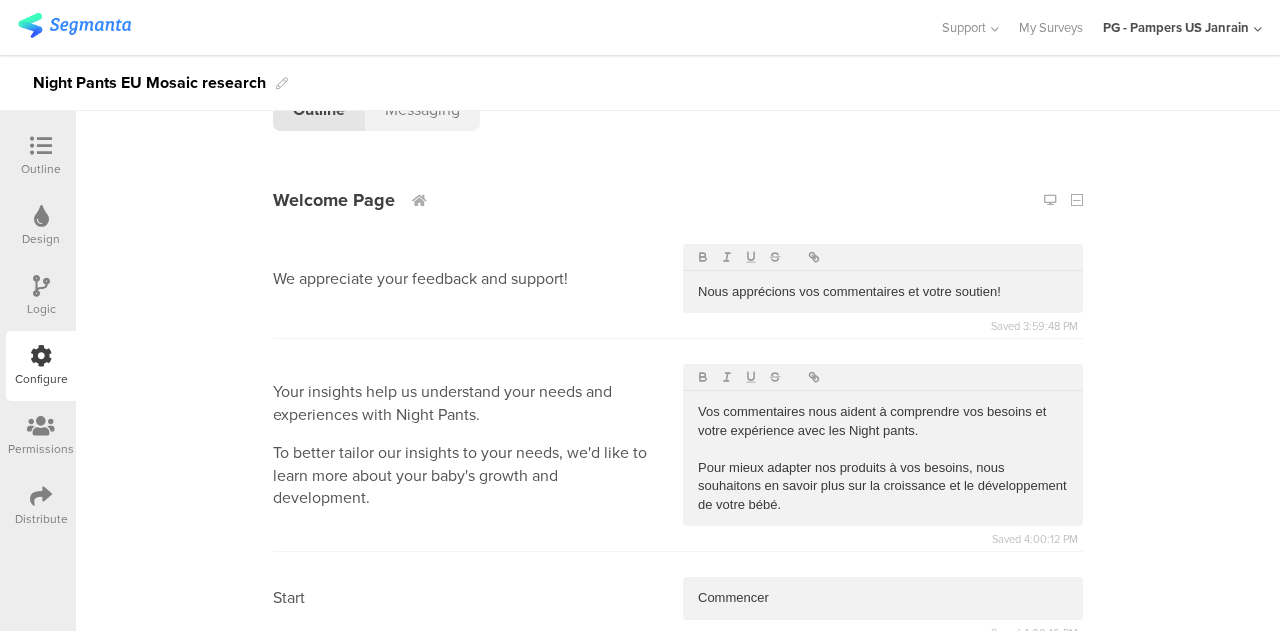scroll, scrollTop: 0, scrollLeft: 0, axis: both 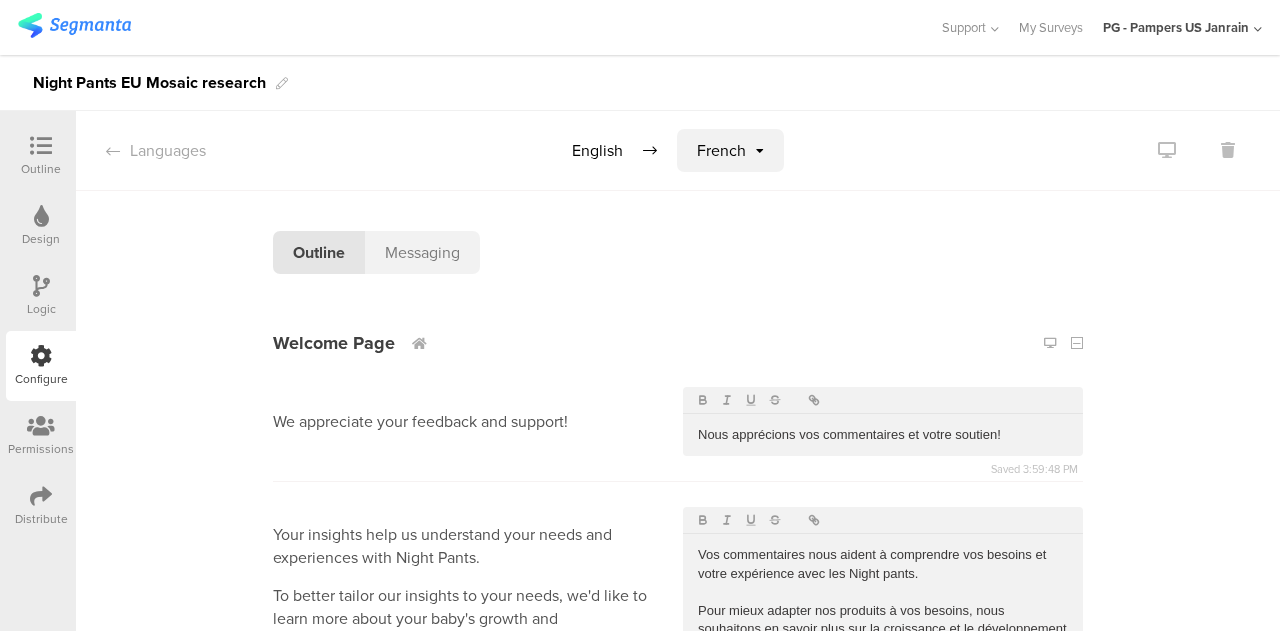 click on "Languages" at bounding box center (141, 150) 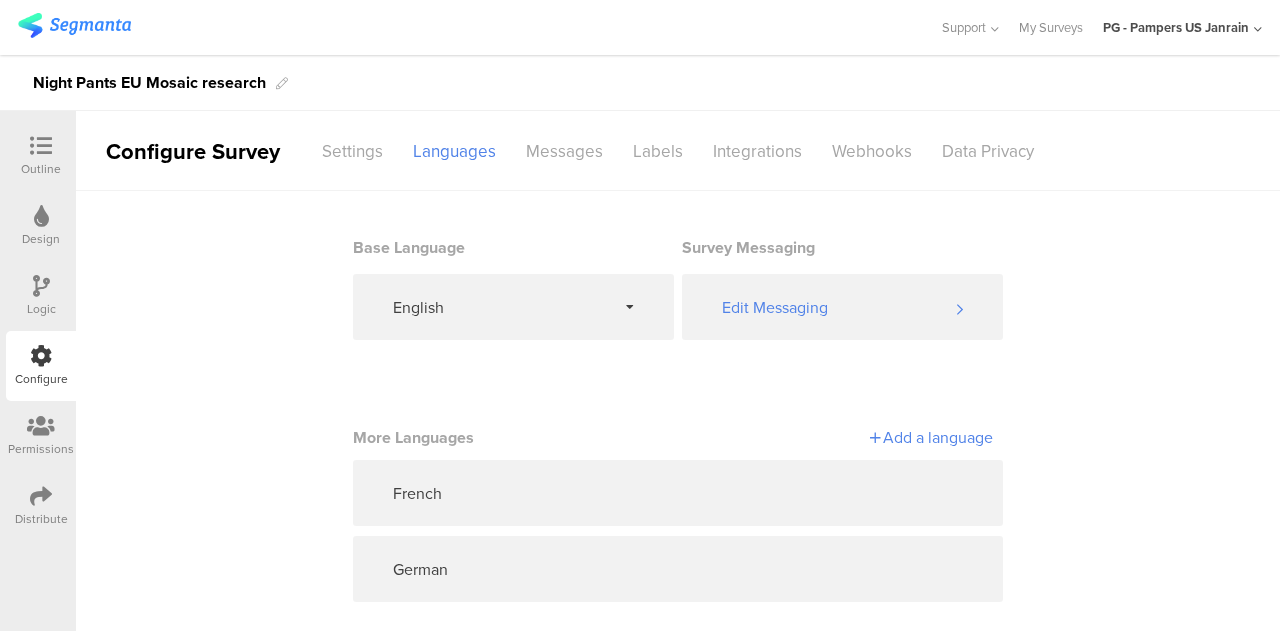 scroll, scrollTop: 21, scrollLeft: 0, axis: vertical 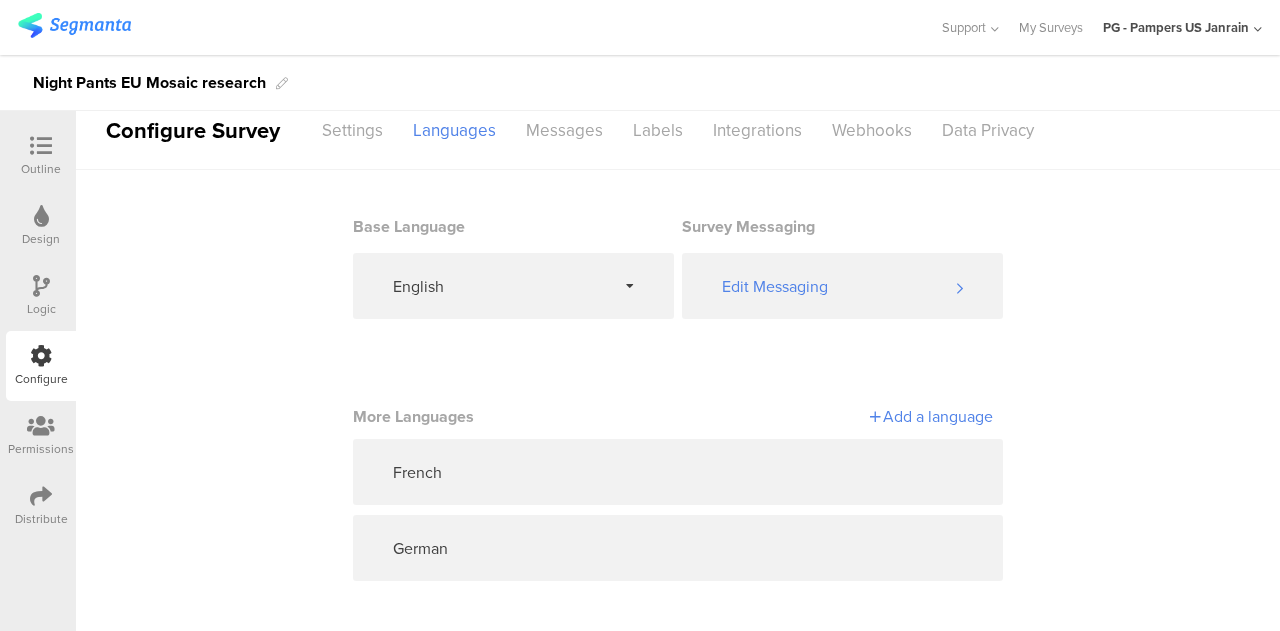 click at bounding box center (843, 472) 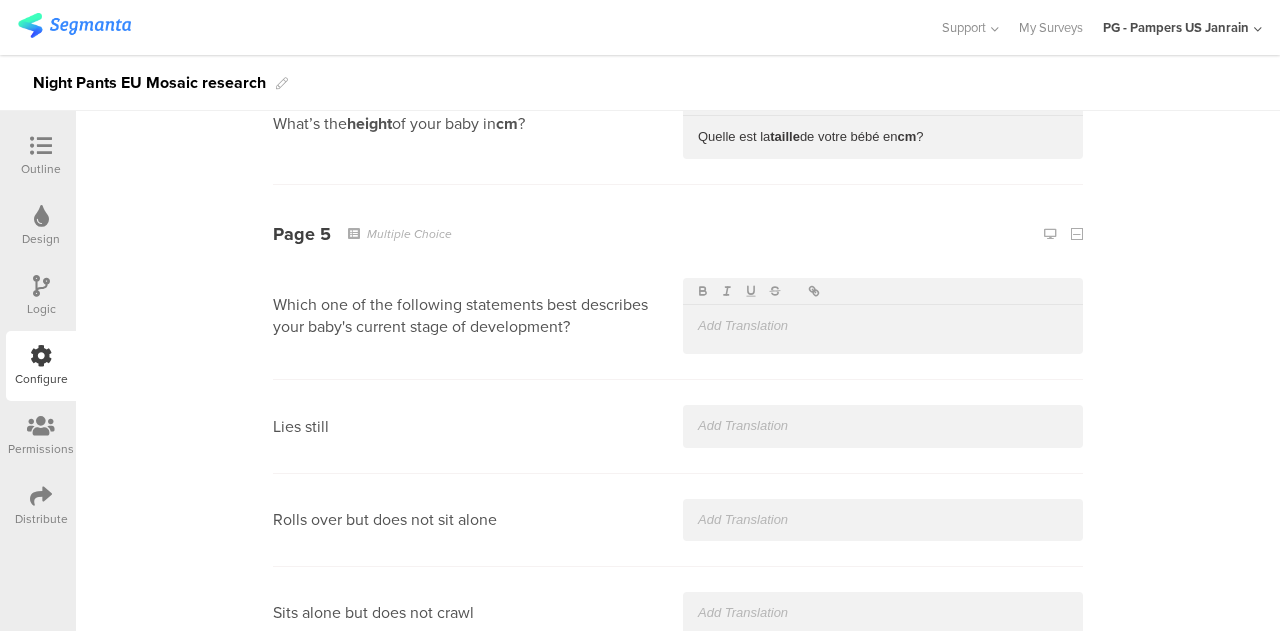 scroll, scrollTop: 1884, scrollLeft: 0, axis: vertical 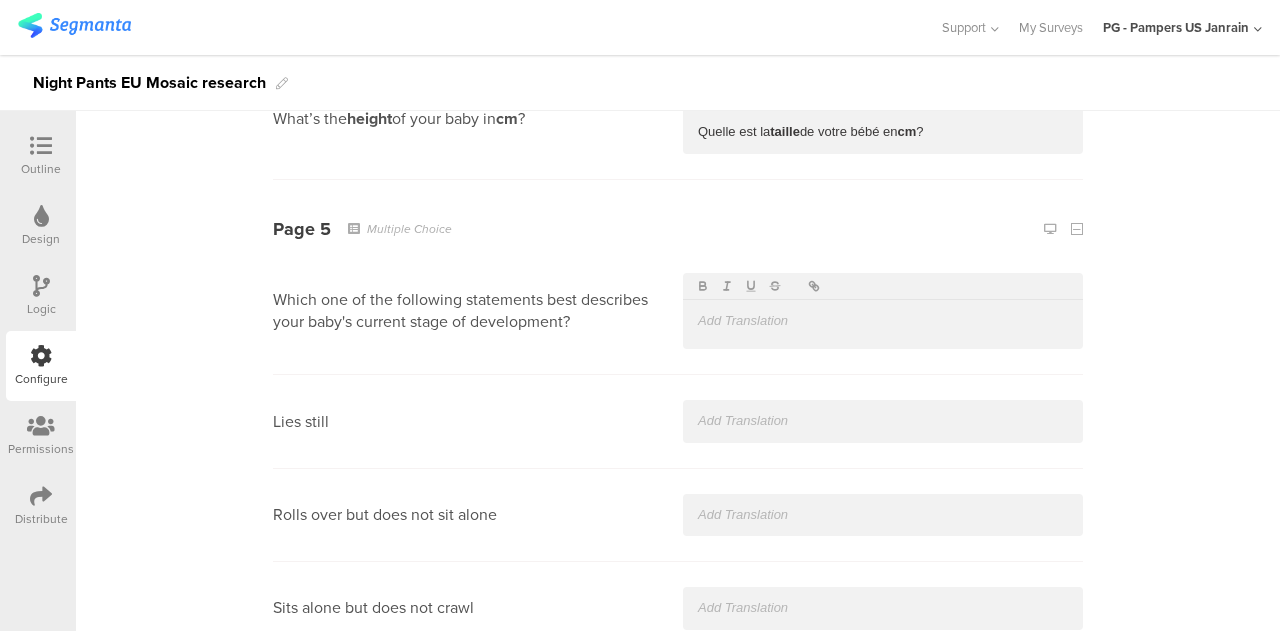 click at bounding box center (883, 321) 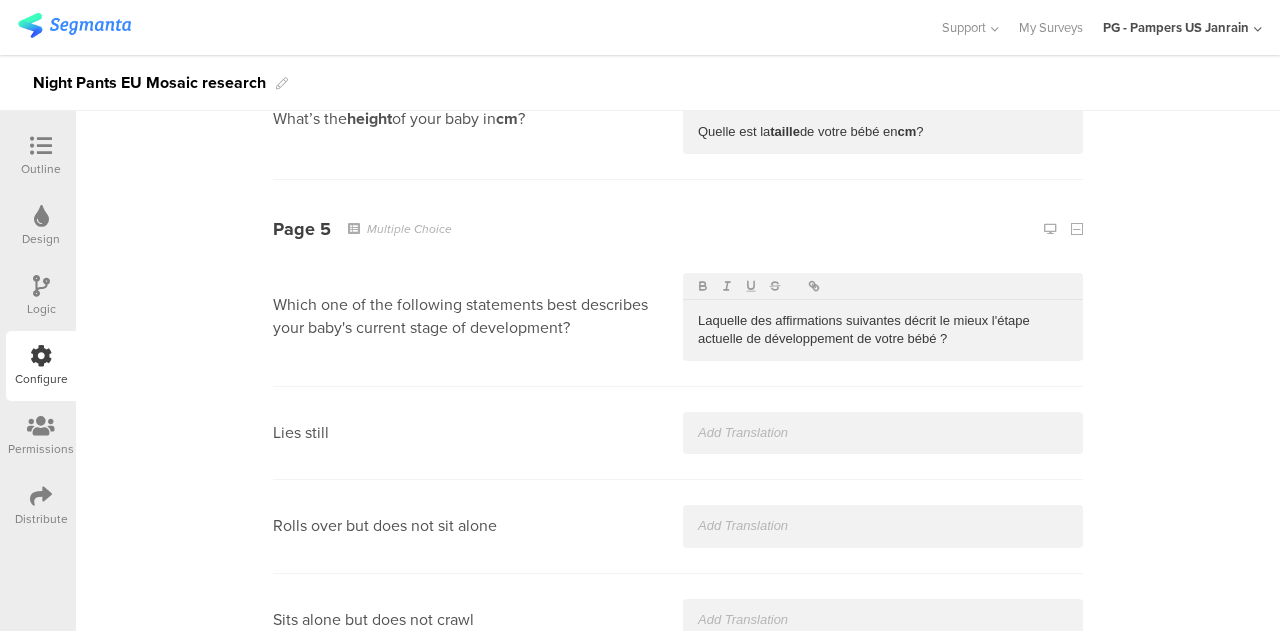 click on "Laquelle des affirmations suivantes décrit le mieux l'étape actuelle de développement de votre bébé ?" at bounding box center [883, 330] 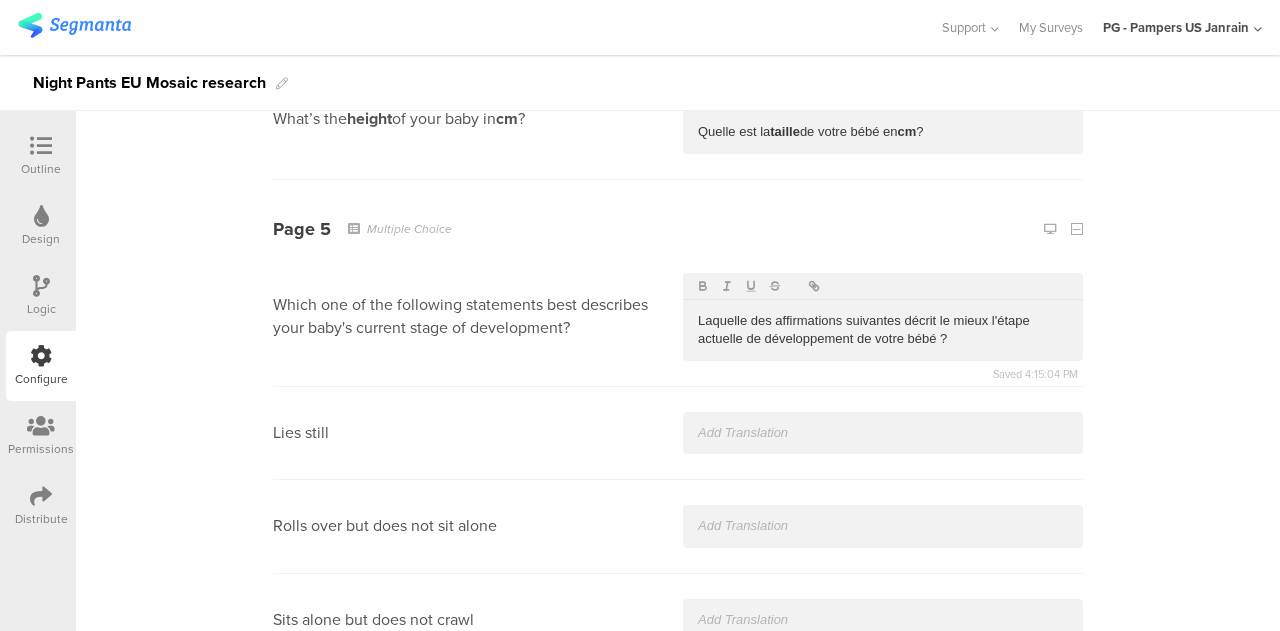 type 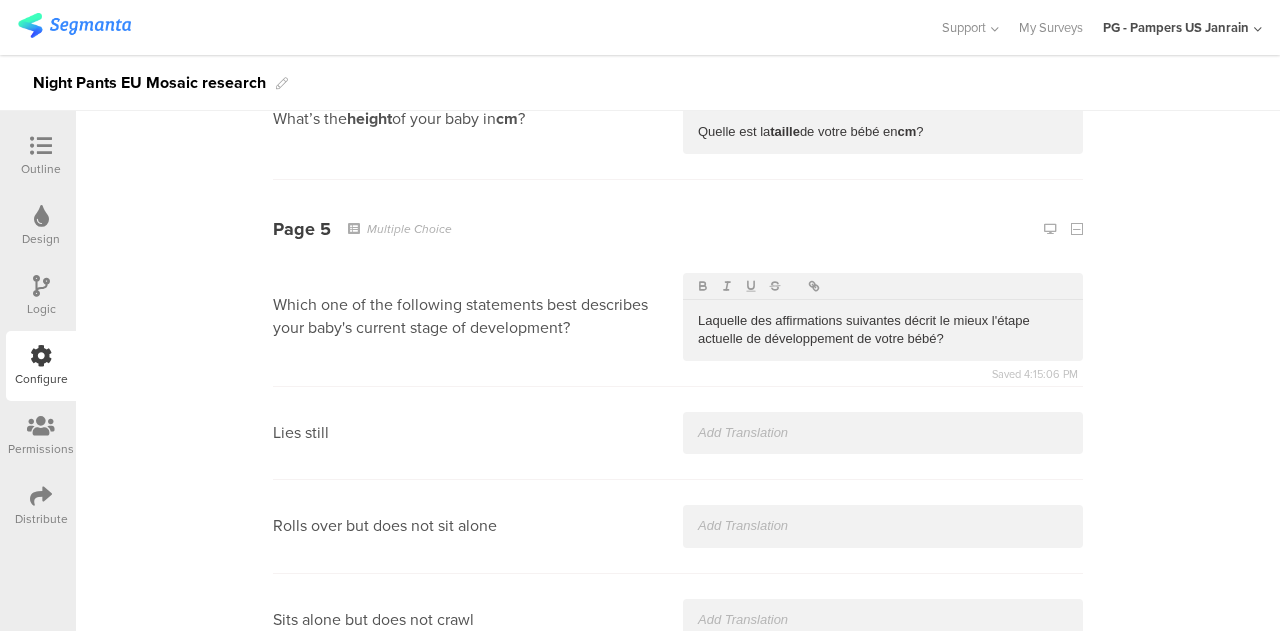 click at bounding box center (883, 433) 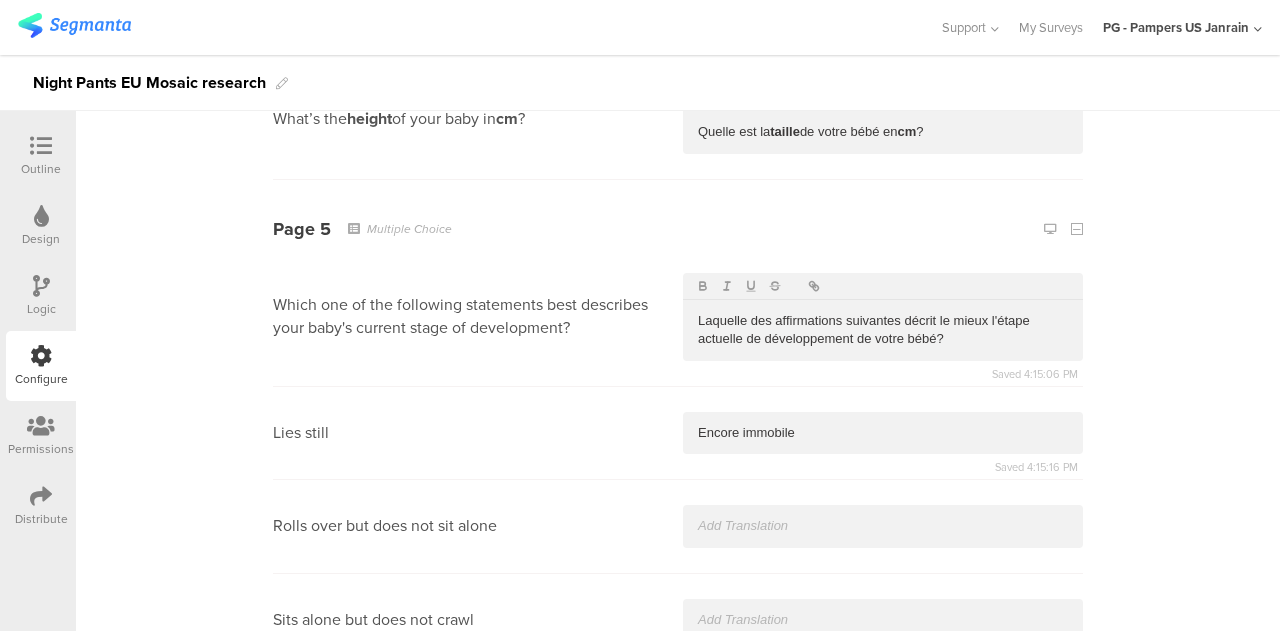 click at bounding box center (883, 526) 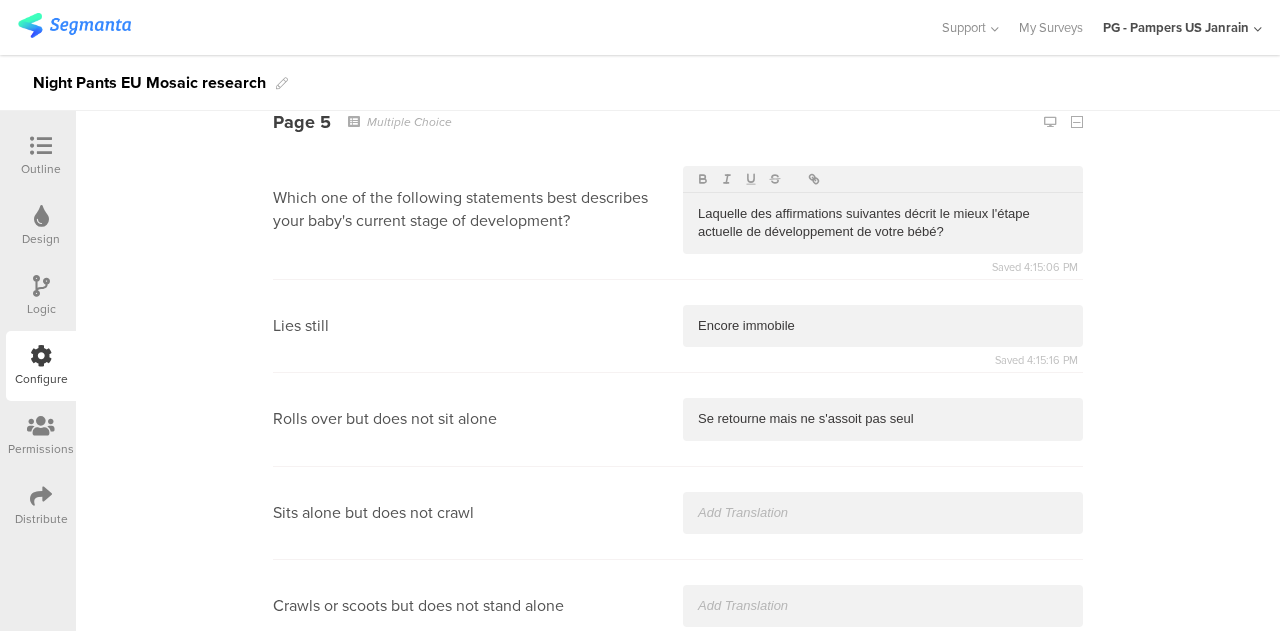scroll, scrollTop: 1995, scrollLeft: 0, axis: vertical 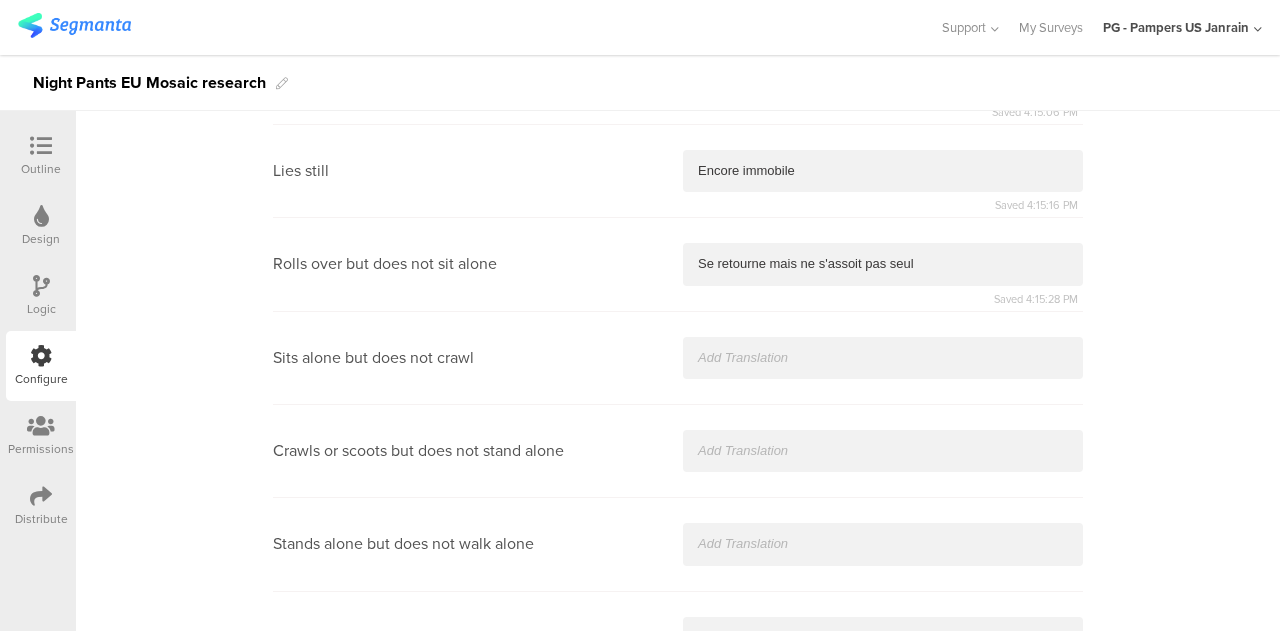click at bounding box center [883, 358] 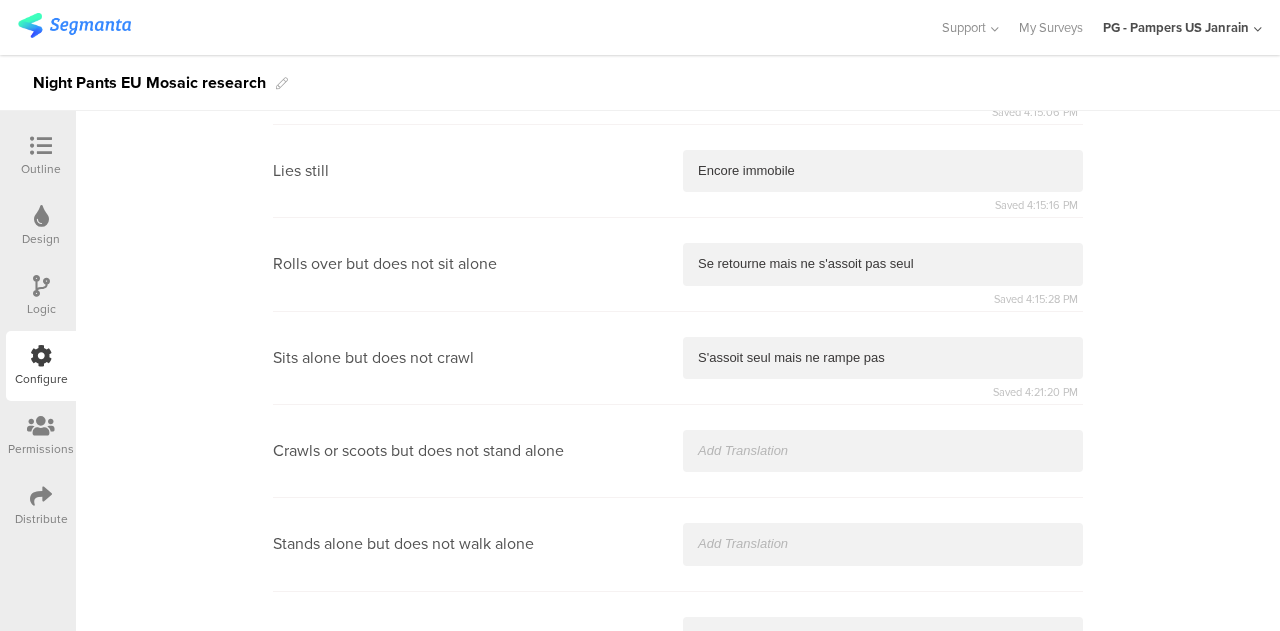 click at bounding box center (883, 451) 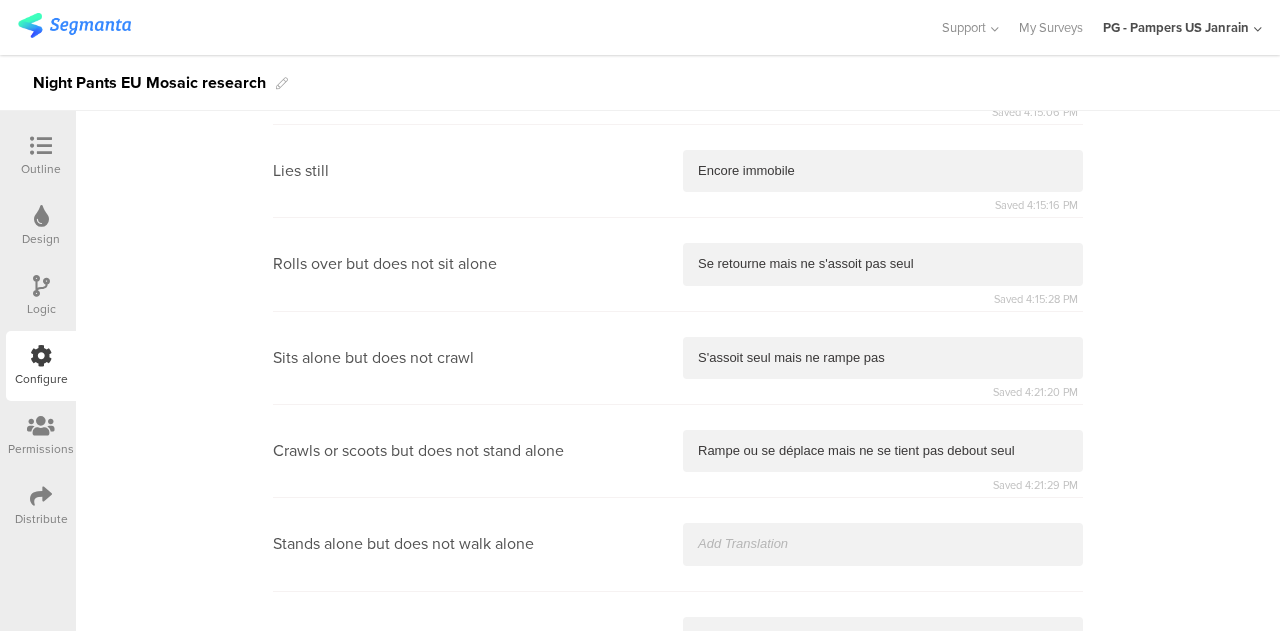 click at bounding box center (883, 544) 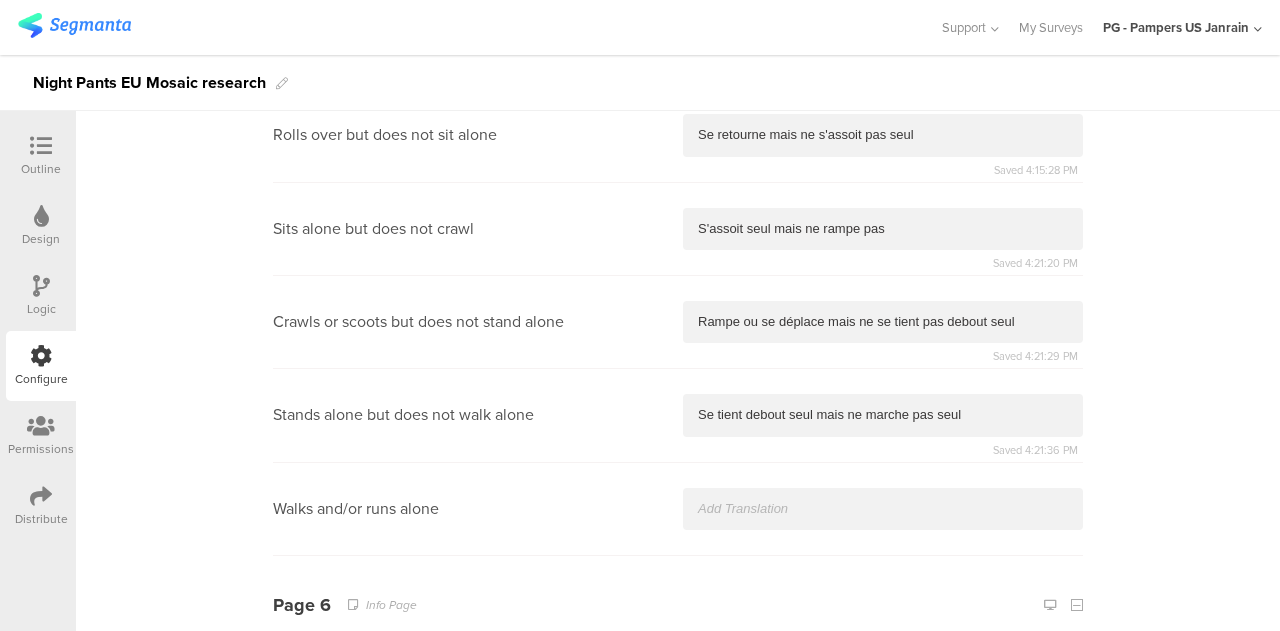 scroll, scrollTop: 2296, scrollLeft: 0, axis: vertical 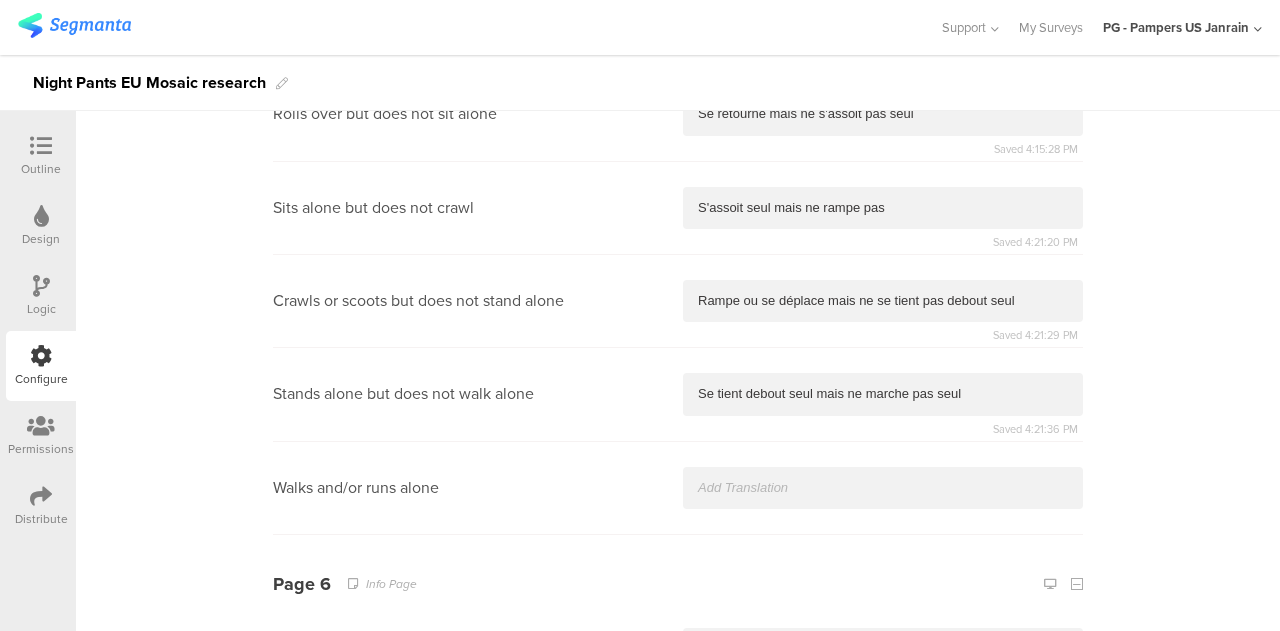 click at bounding box center [883, 488] 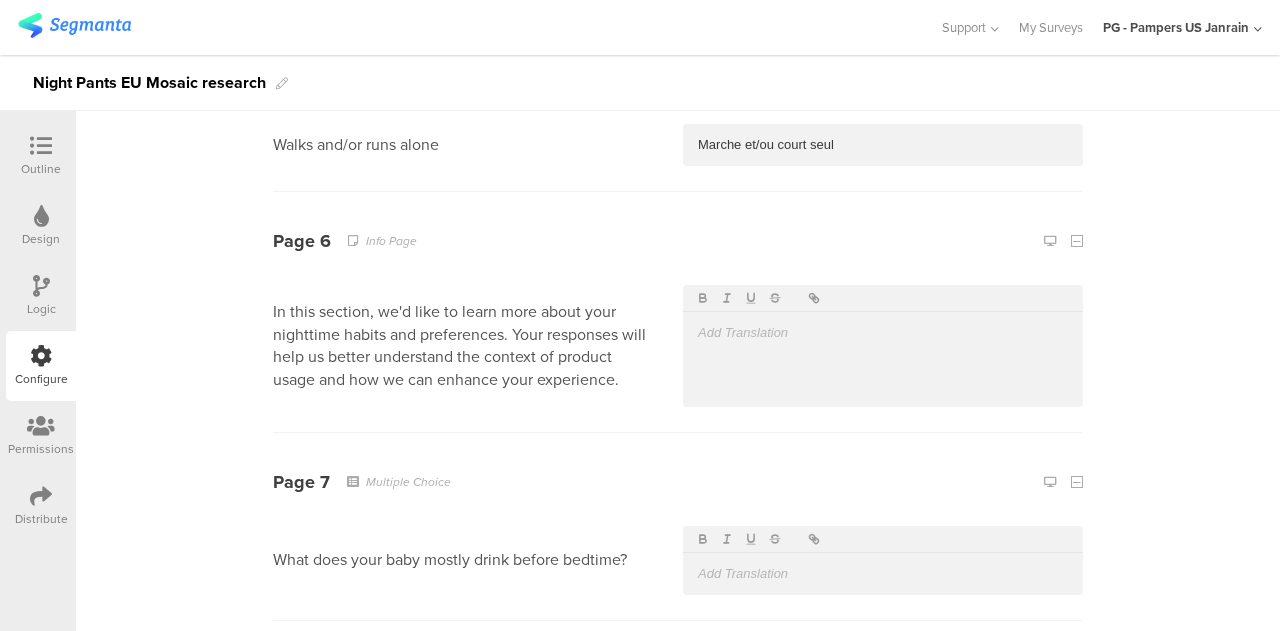 scroll, scrollTop: 2642, scrollLeft: 0, axis: vertical 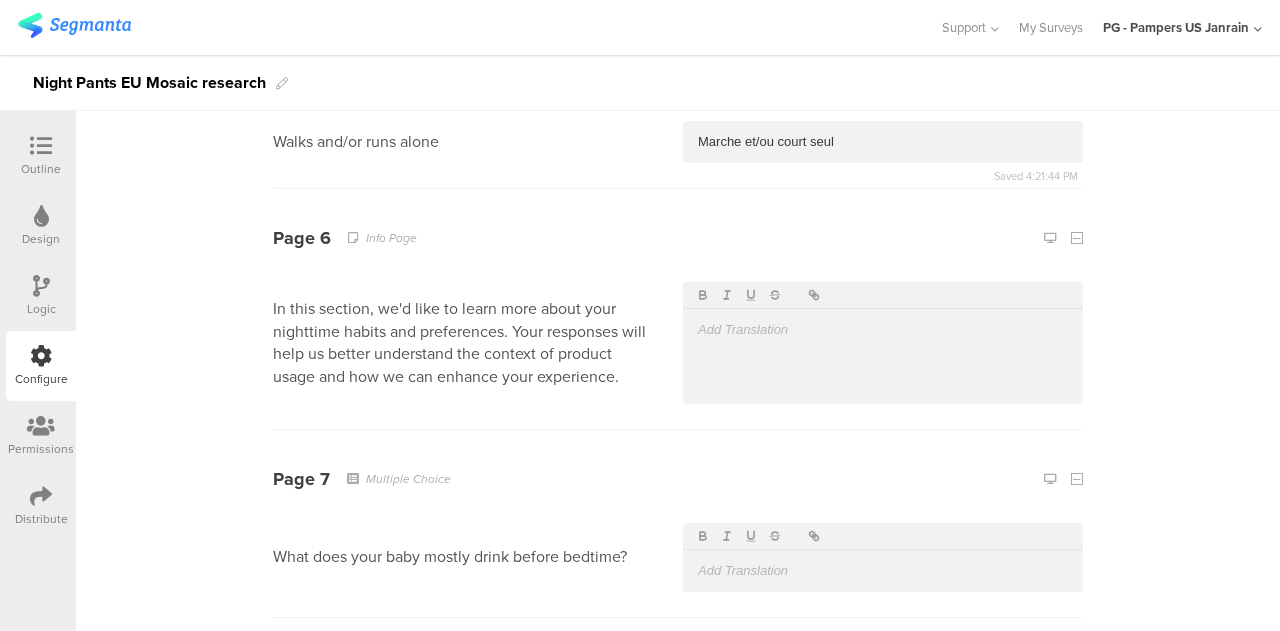 click at bounding box center (883, 343) 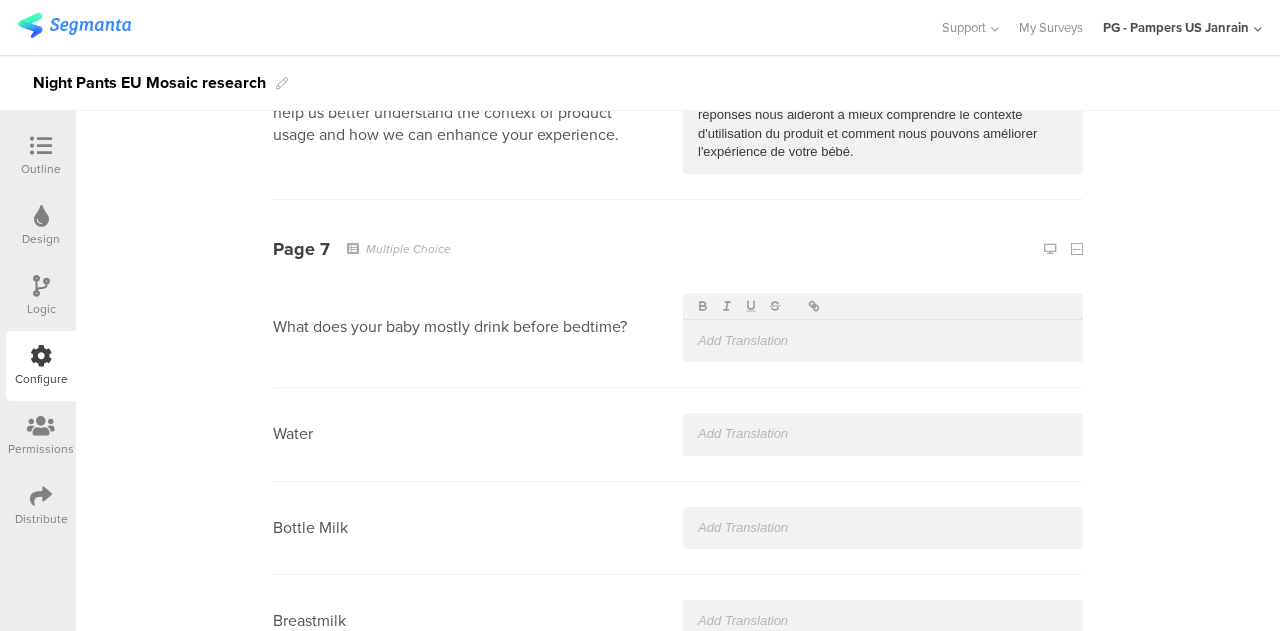 scroll, scrollTop: 2904, scrollLeft: 0, axis: vertical 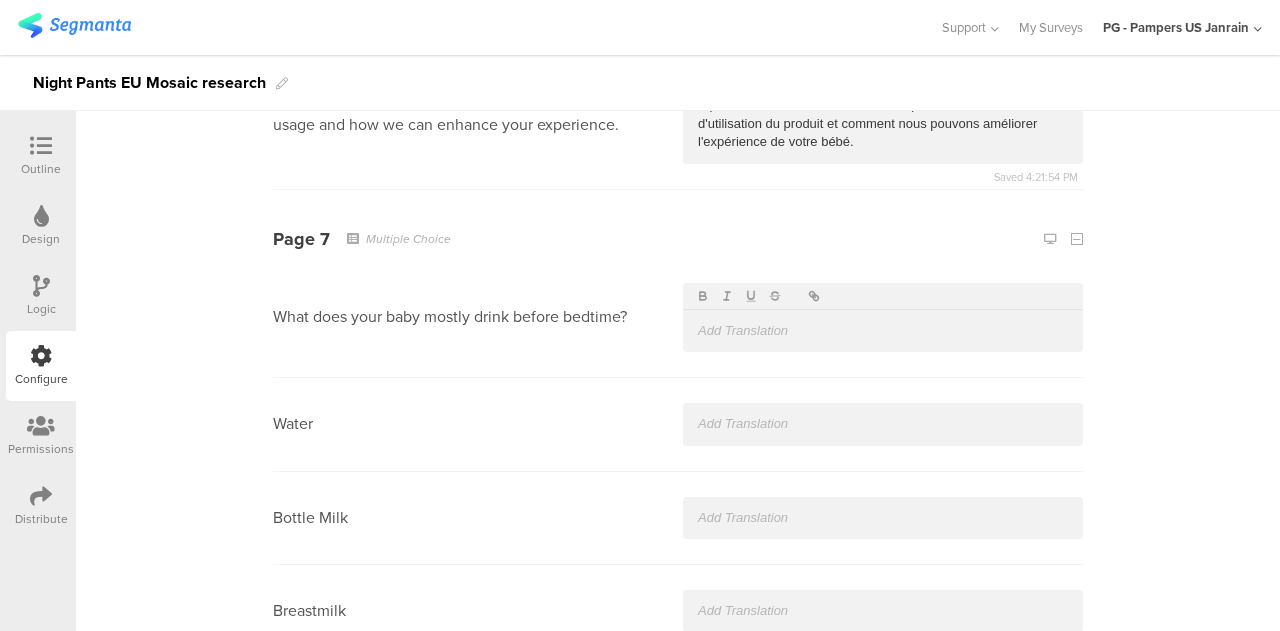 click at bounding box center (883, 331) 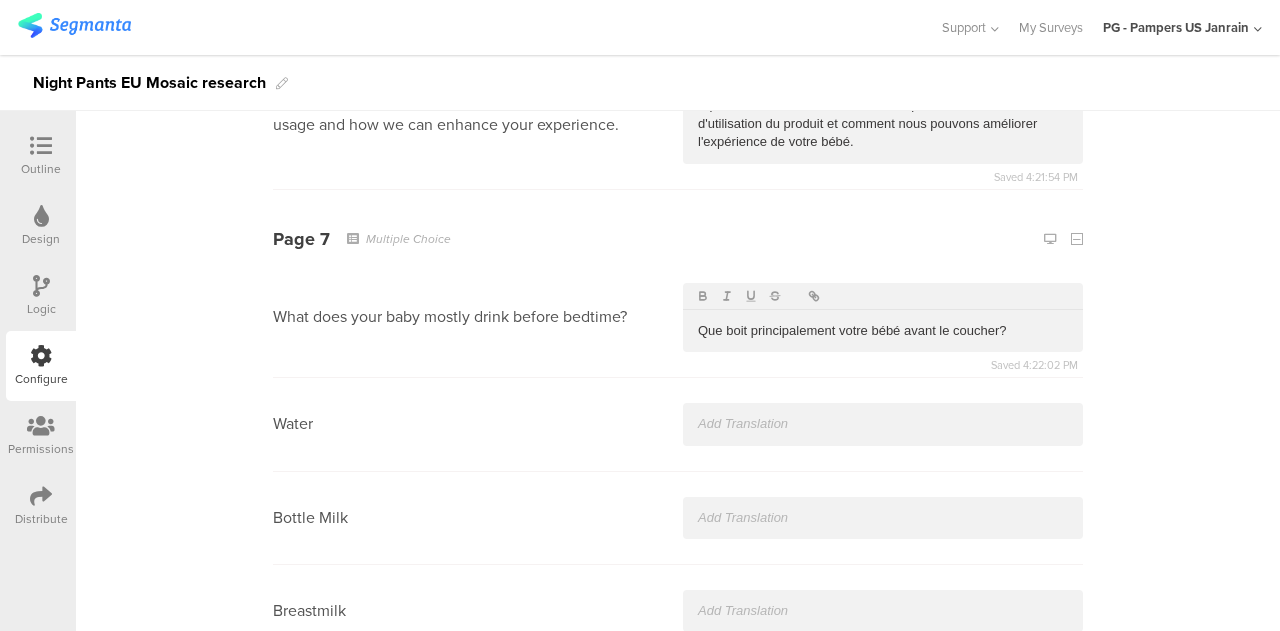type 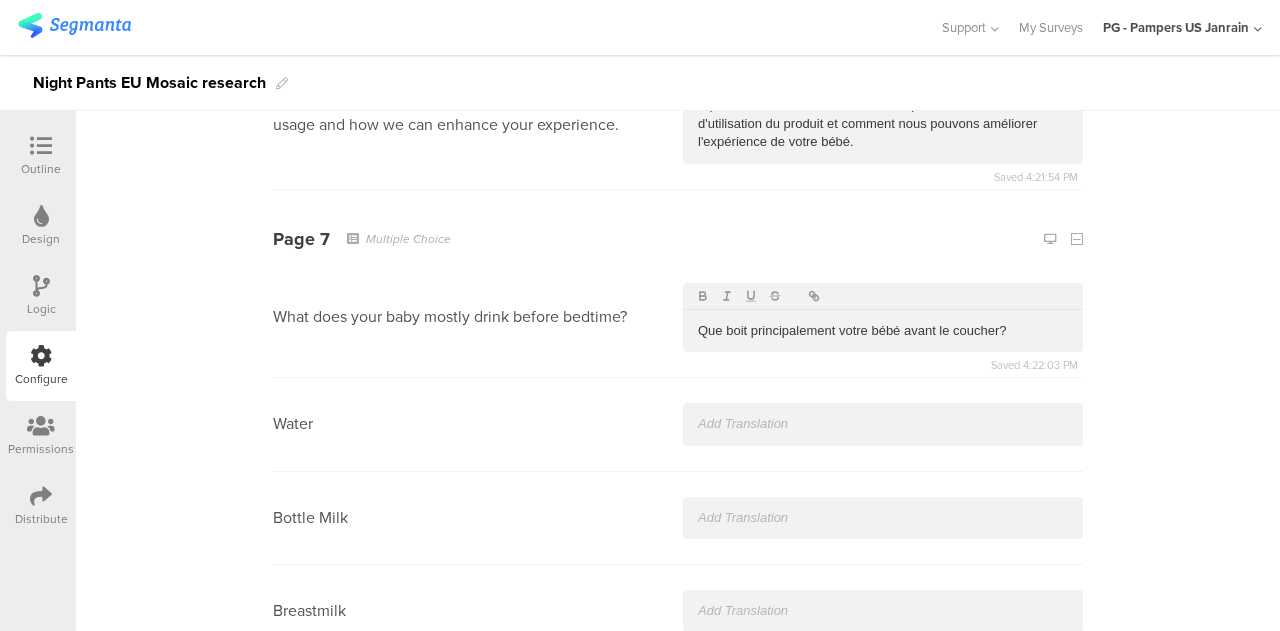 click at bounding box center [883, 424] 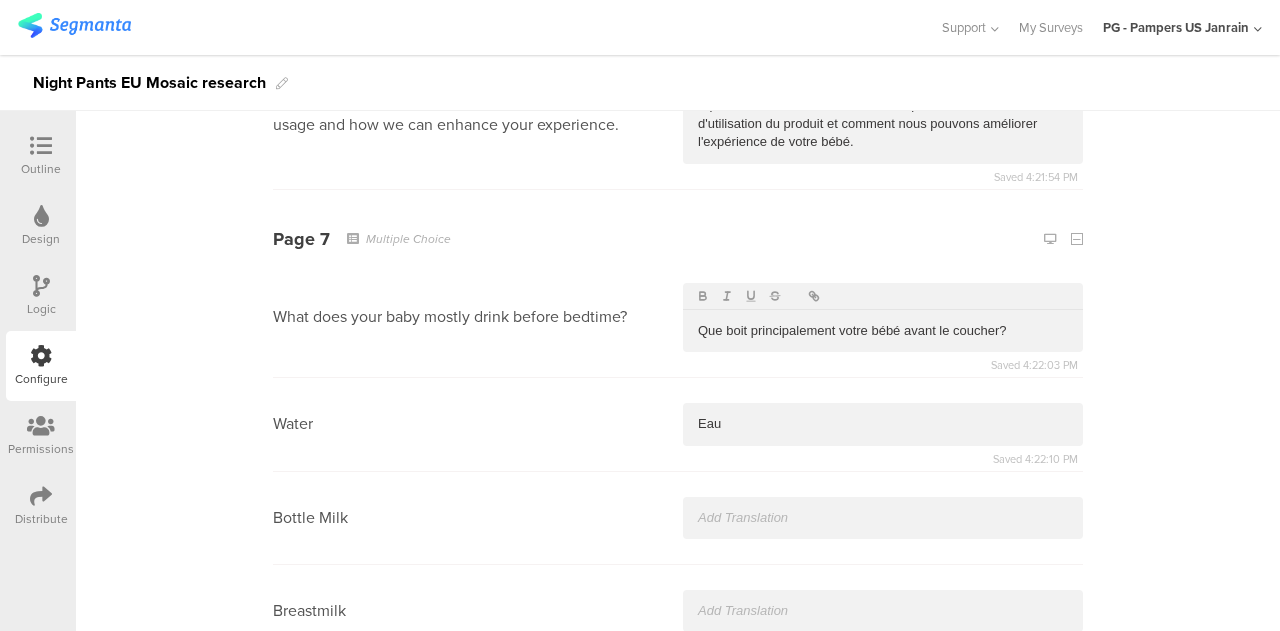 click at bounding box center [883, 518] 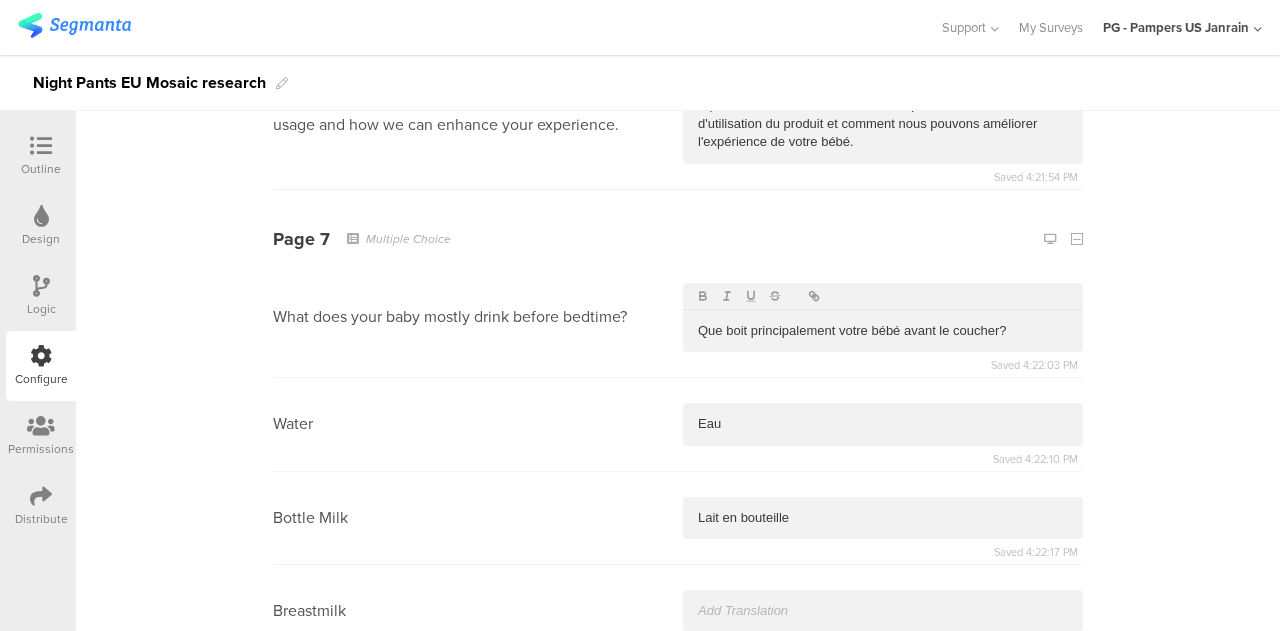 click at bounding box center (883, 611) 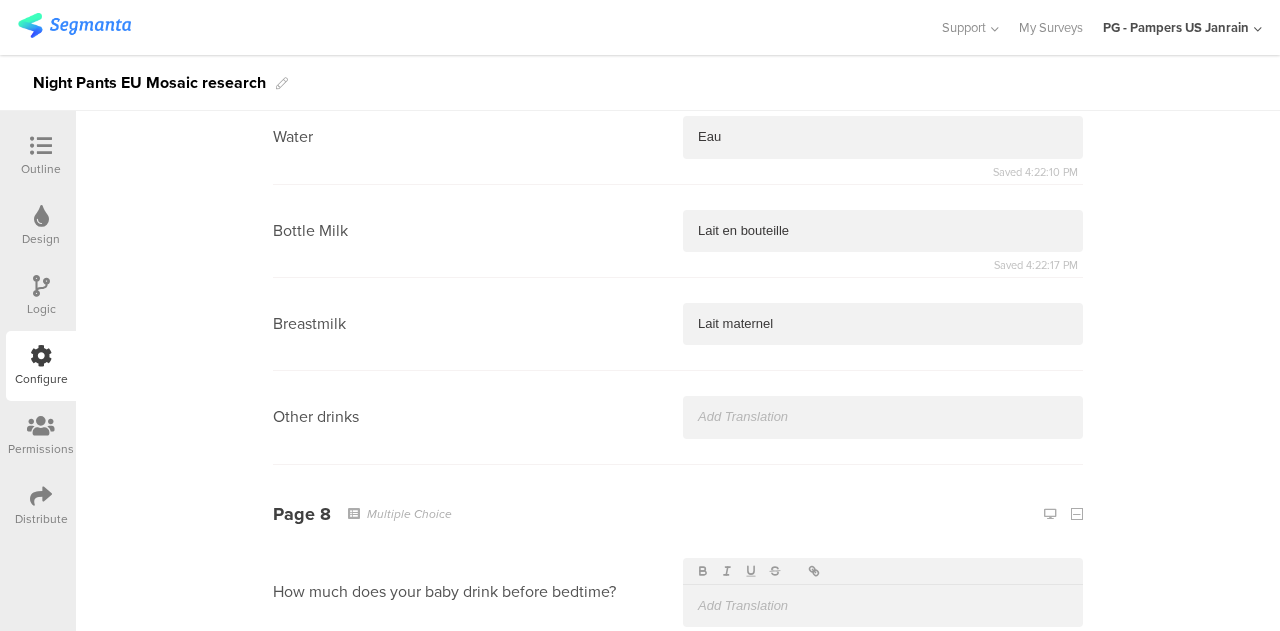scroll, scrollTop: 3192, scrollLeft: 0, axis: vertical 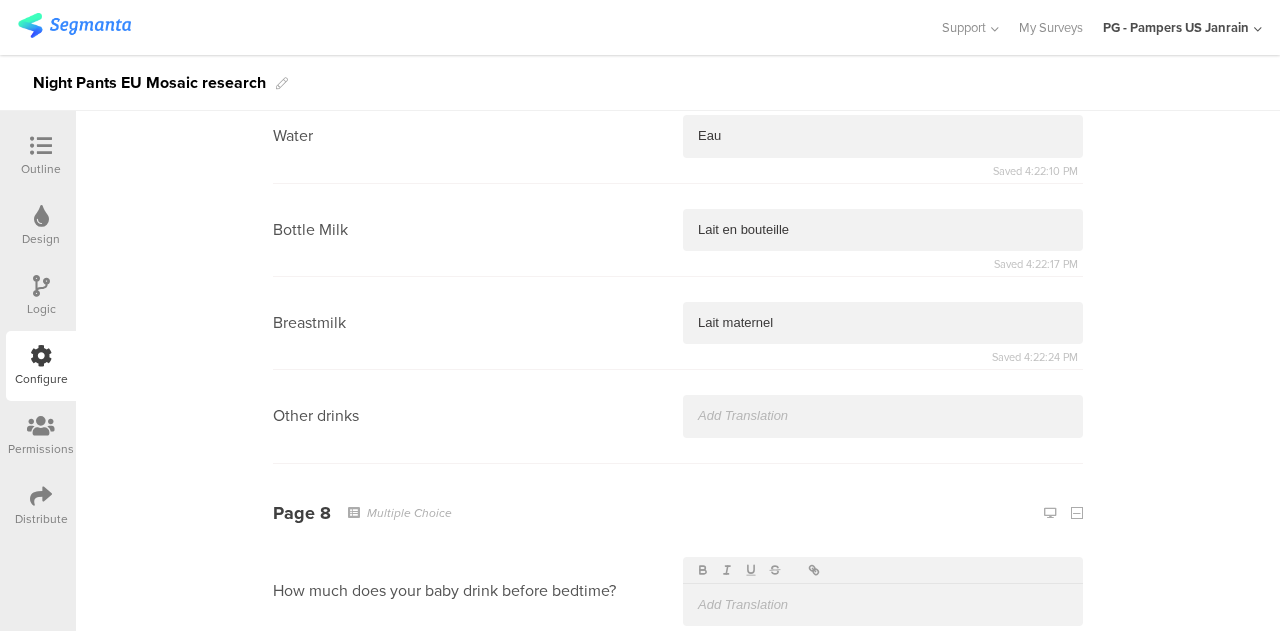 click at bounding box center [883, 416] 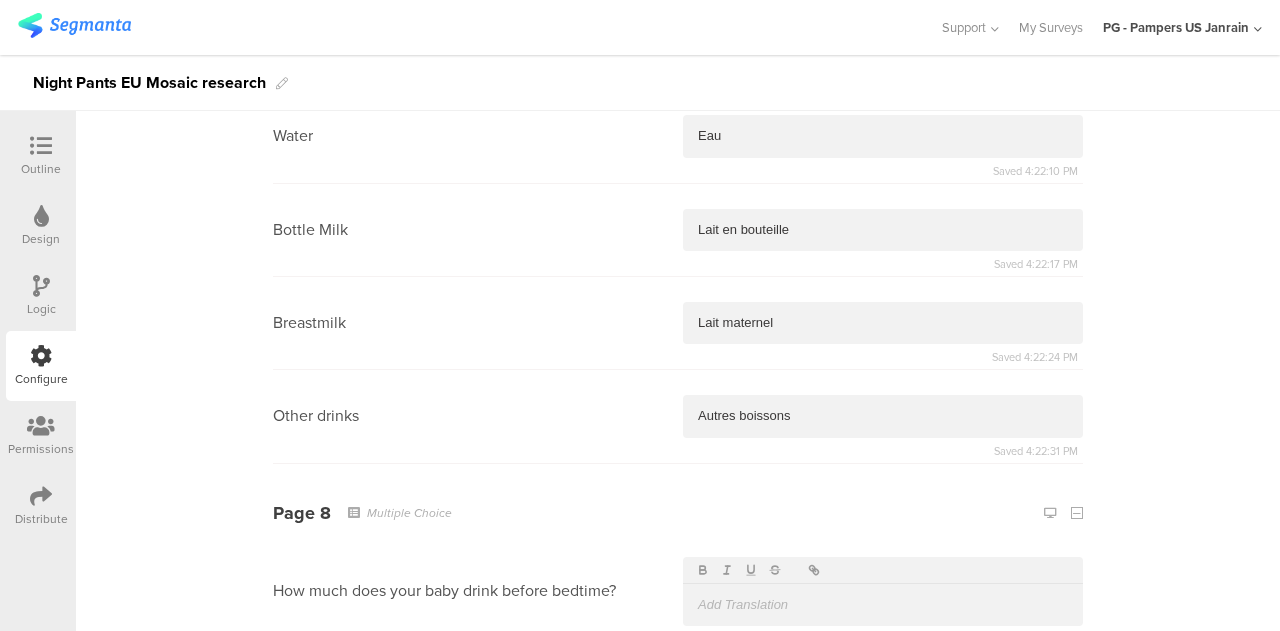 click at bounding box center (883, 605) 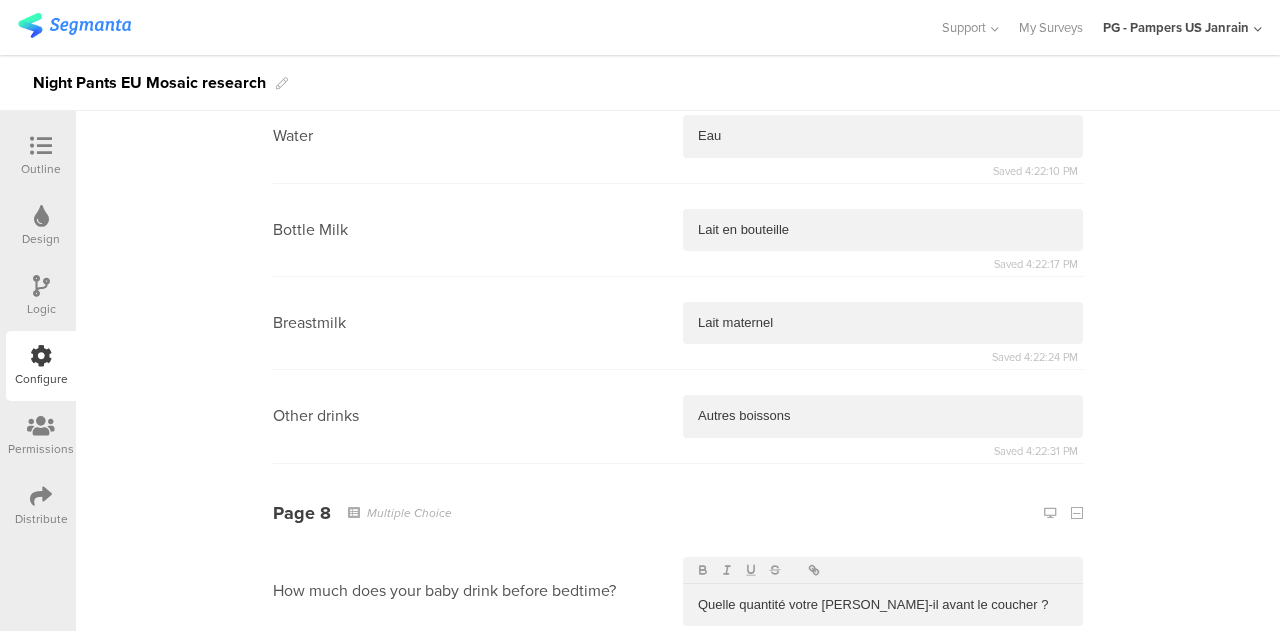 click on "Quelle quantité votre bébé boit-il avant le coucher ?" at bounding box center [883, 605] 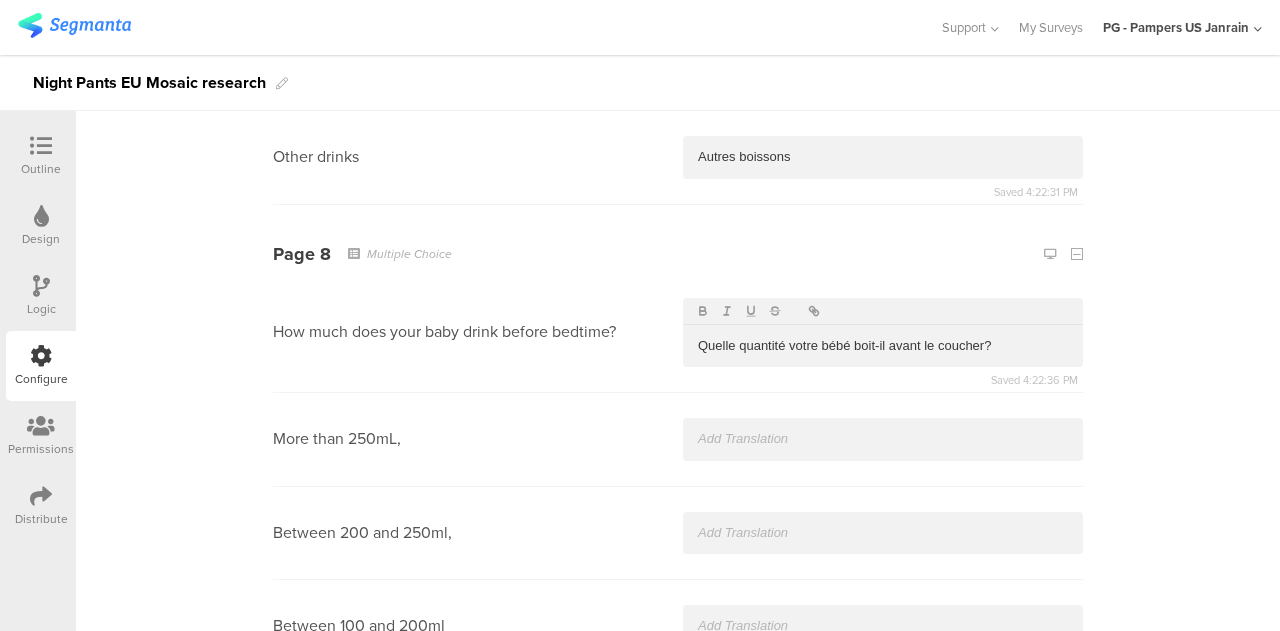 scroll, scrollTop: 3450, scrollLeft: 0, axis: vertical 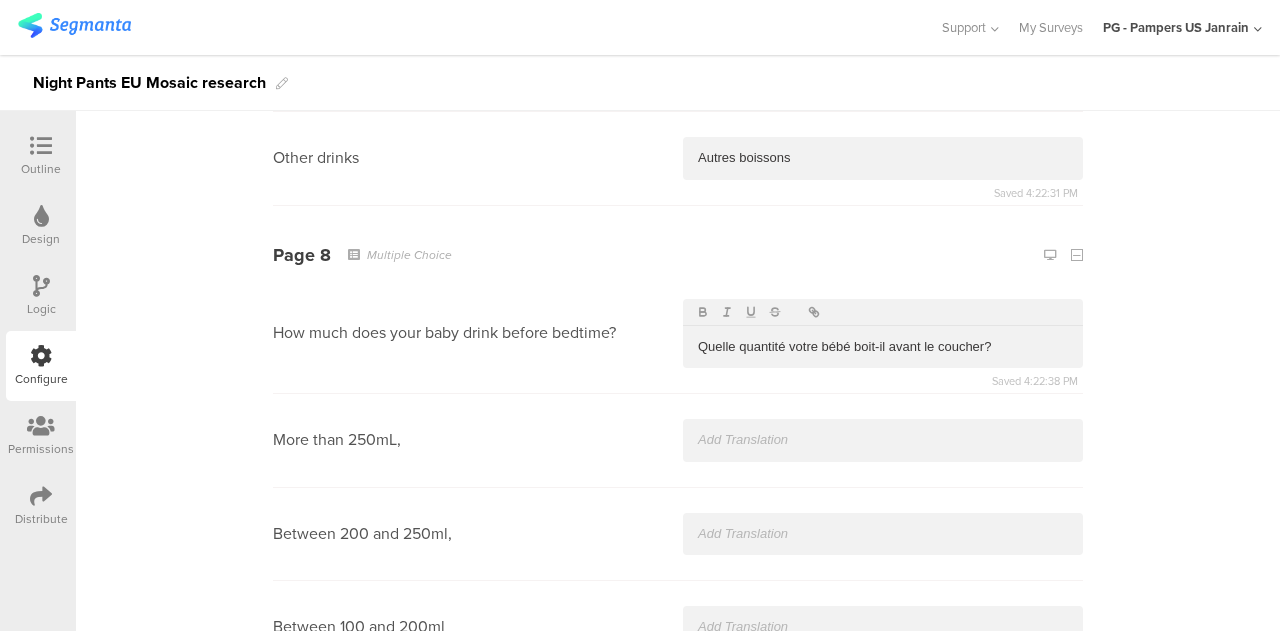 click on "More than 250mL," at bounding box center (678, 440) 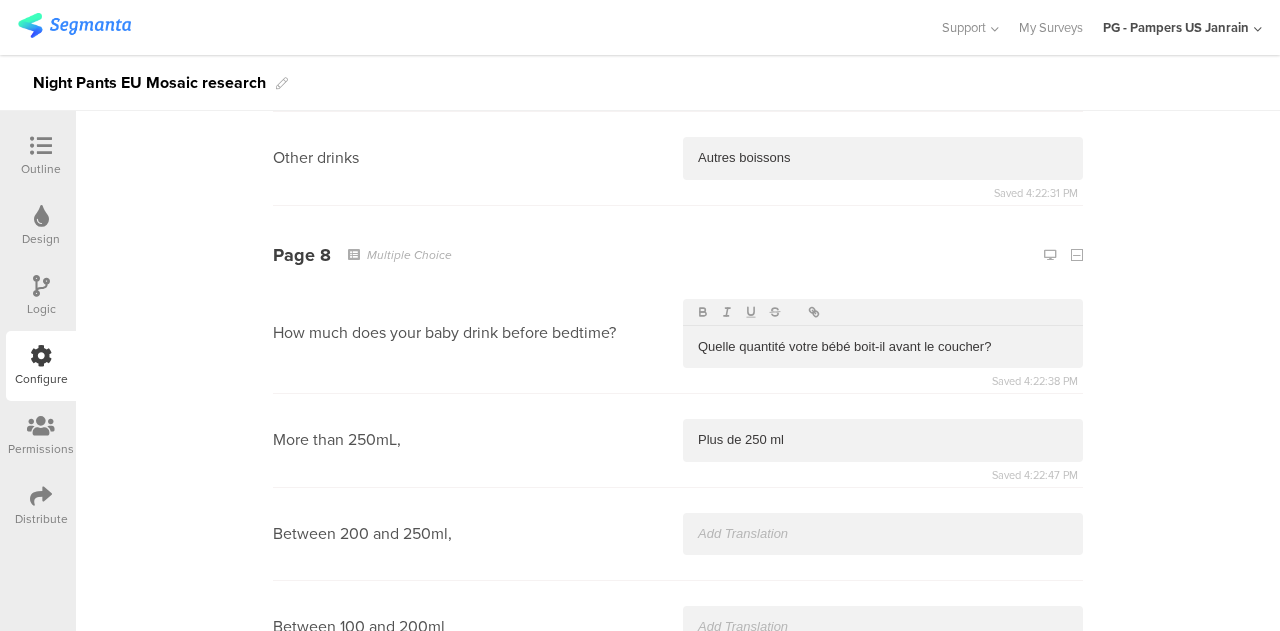 click at bounding box center [883, 534] 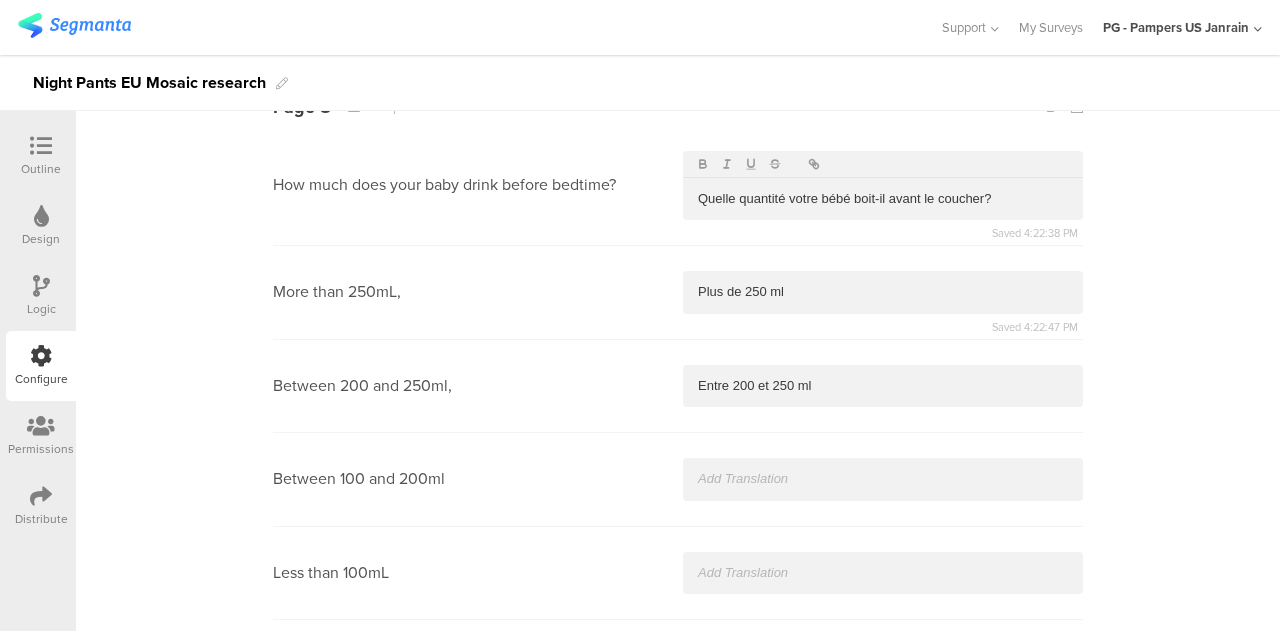 scroll, scrollTop: 3605, scrollLeft: 0, axis: vertical 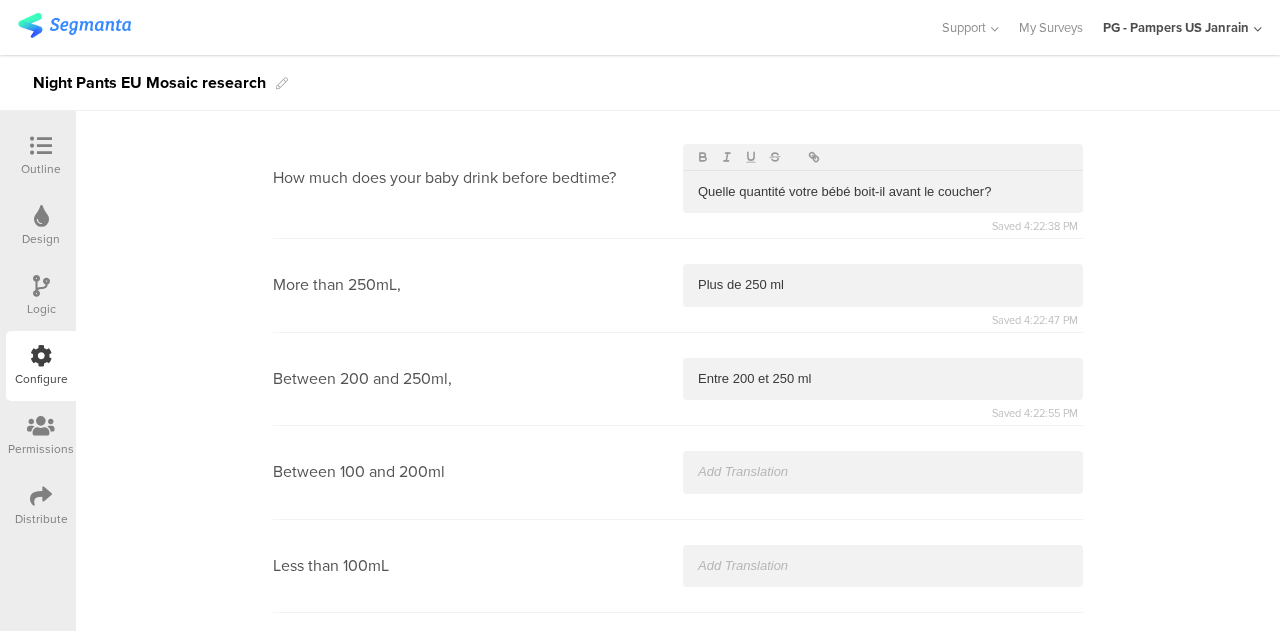 click at bounding box center [883, 472] 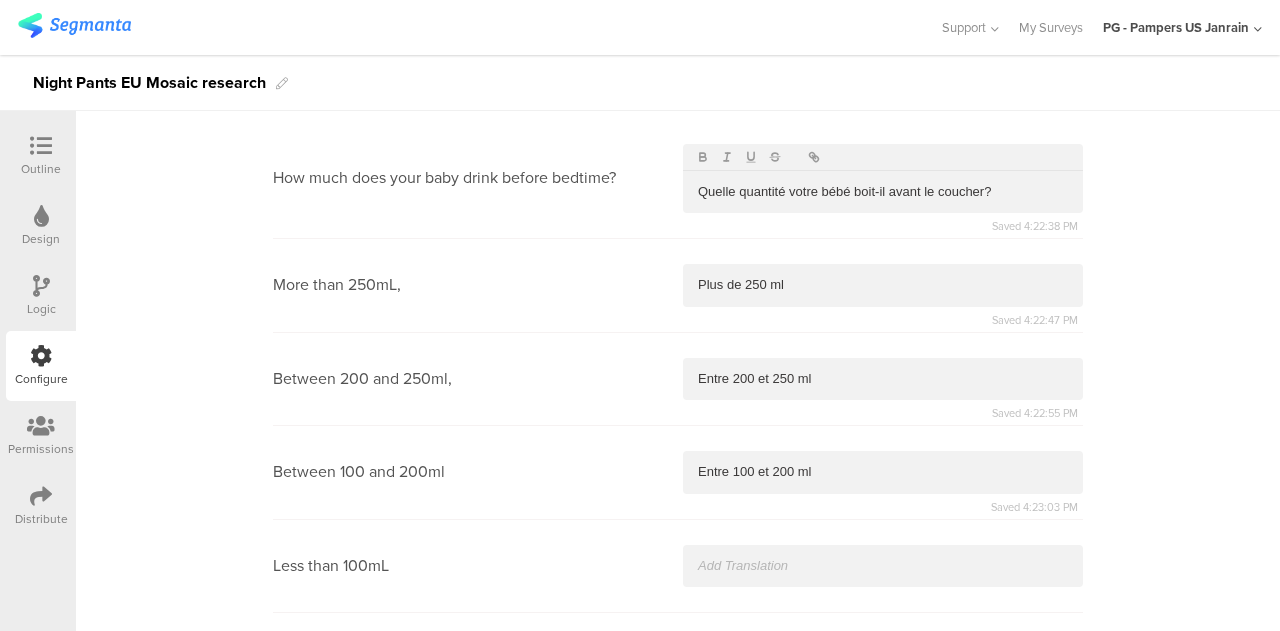 click at bounding box center [883, 566] 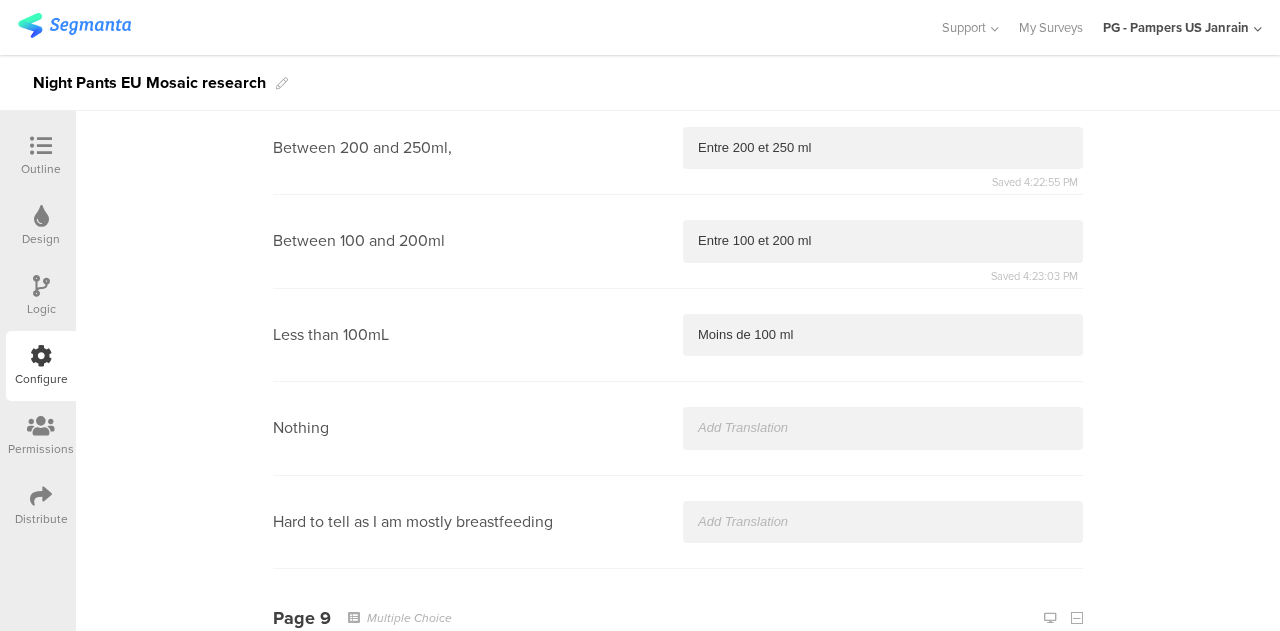 scroll, scrollTop: 3871, scrollLeft: 0, axis: vertical 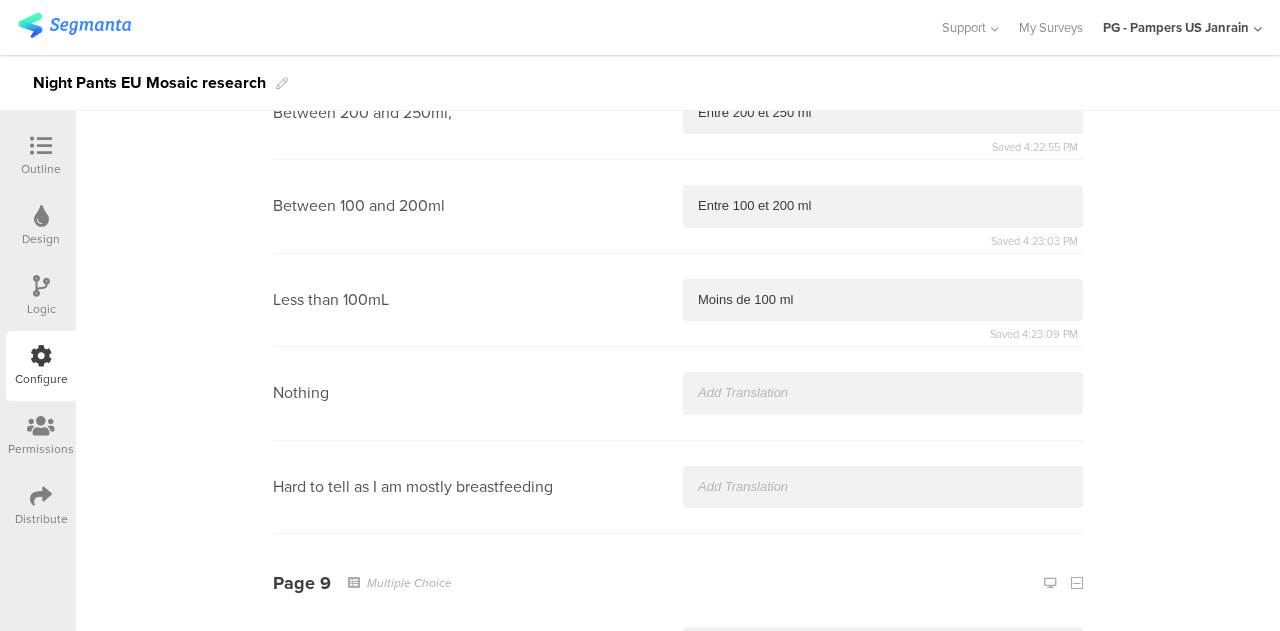 click on "Nothing" at bounding box center [678, 393] 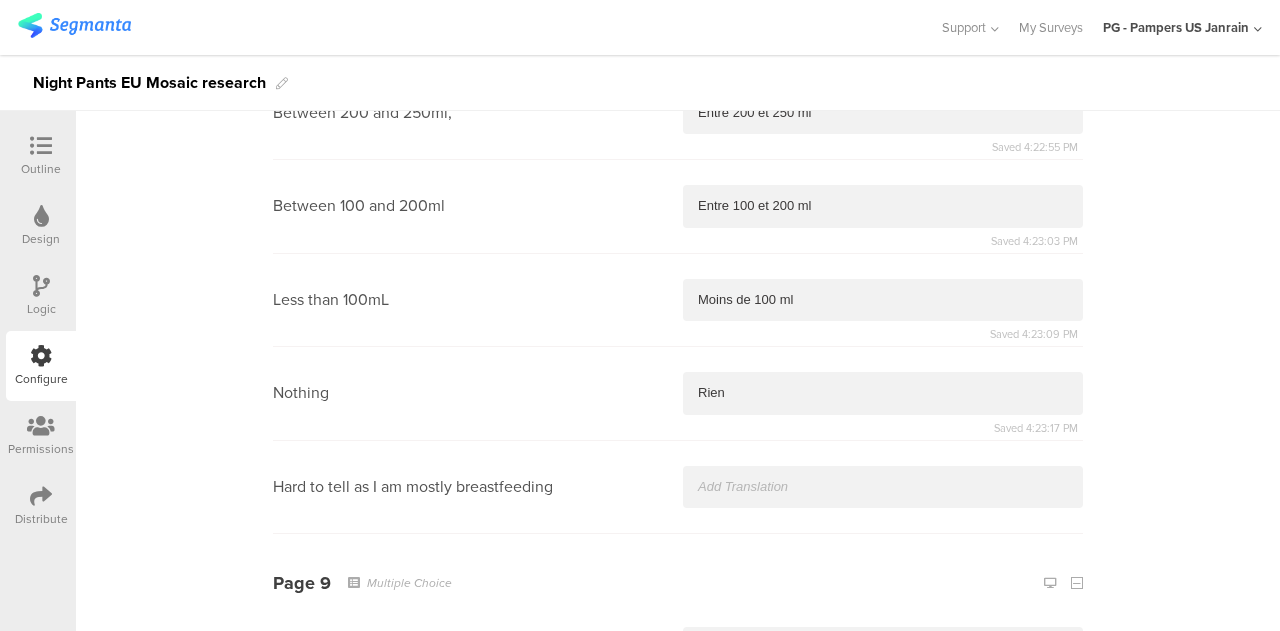 click at bounding box center [883, 487] 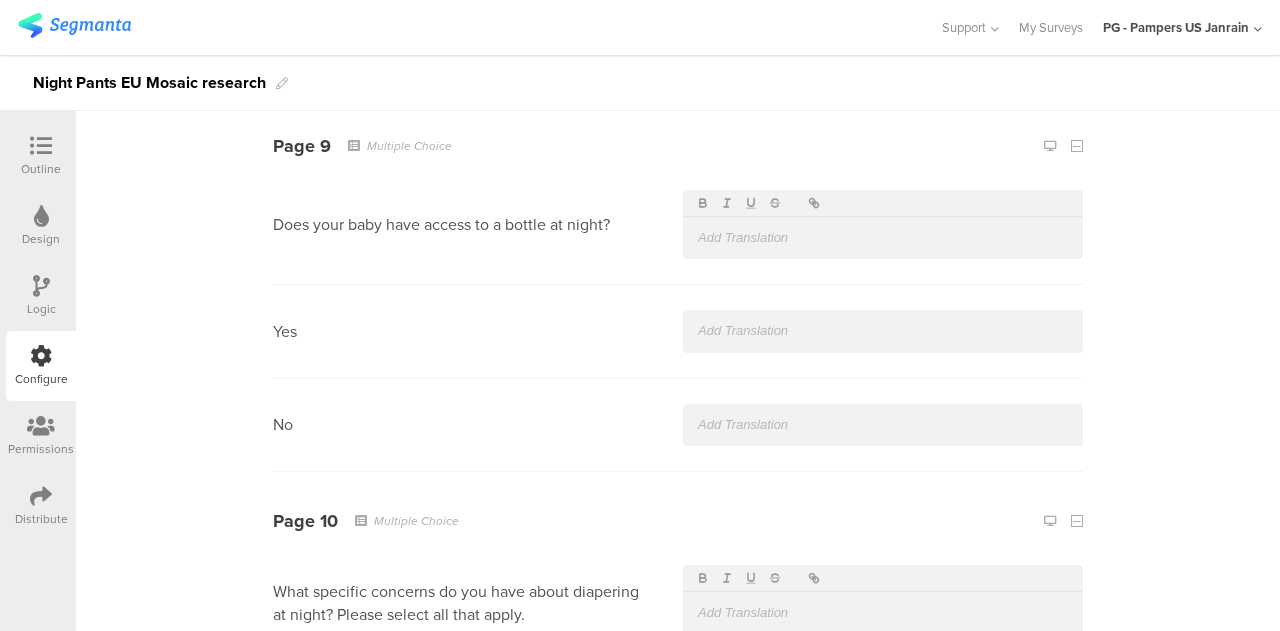 scroll, scrollTop: 4326, scrollLeft: 0, axis: vertical 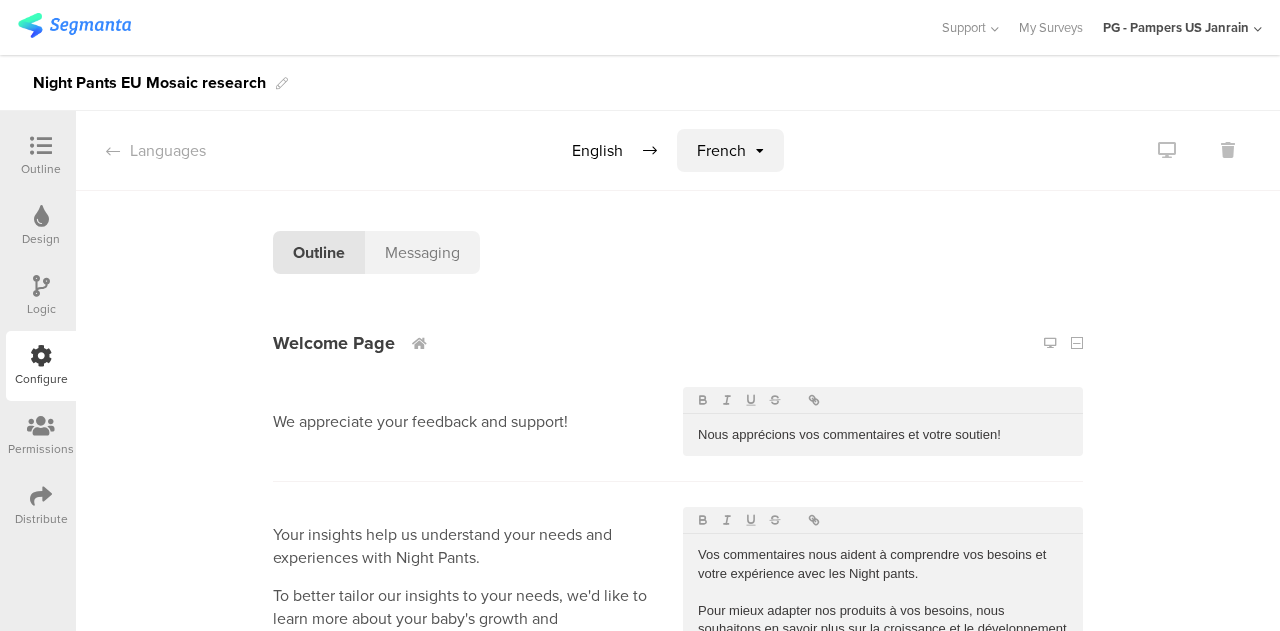 click on "Languages" at bounding box center [141, 150] 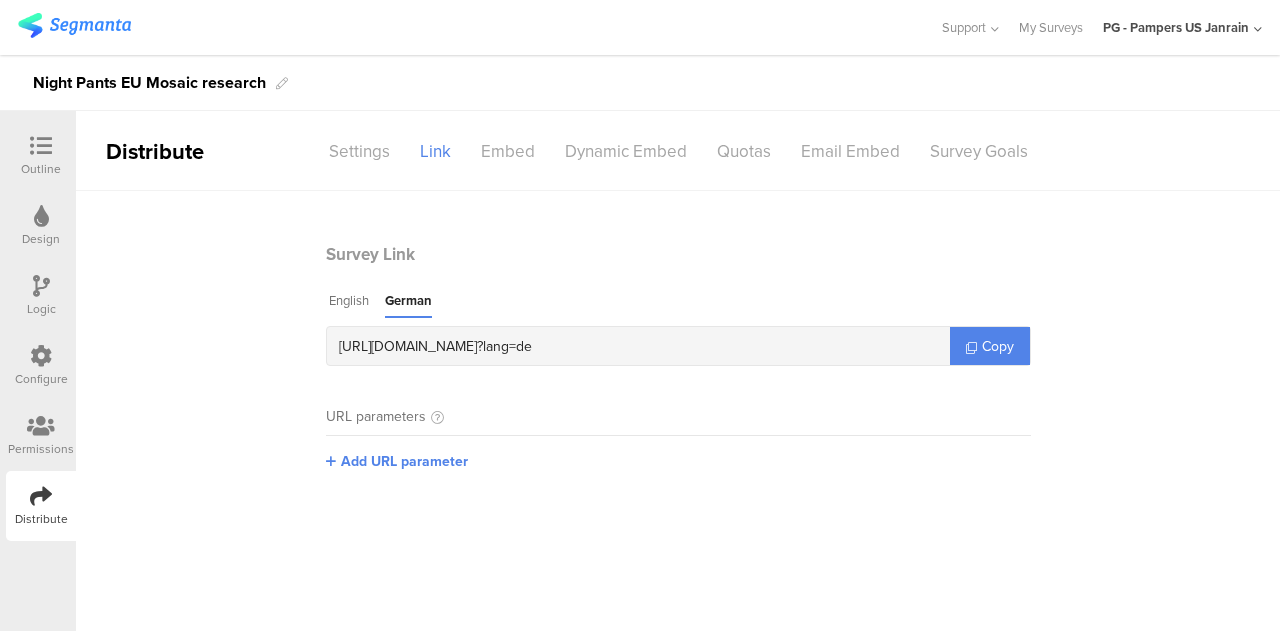 scroll, scrollTop: 0, scrollLeft: 0, axis: both 